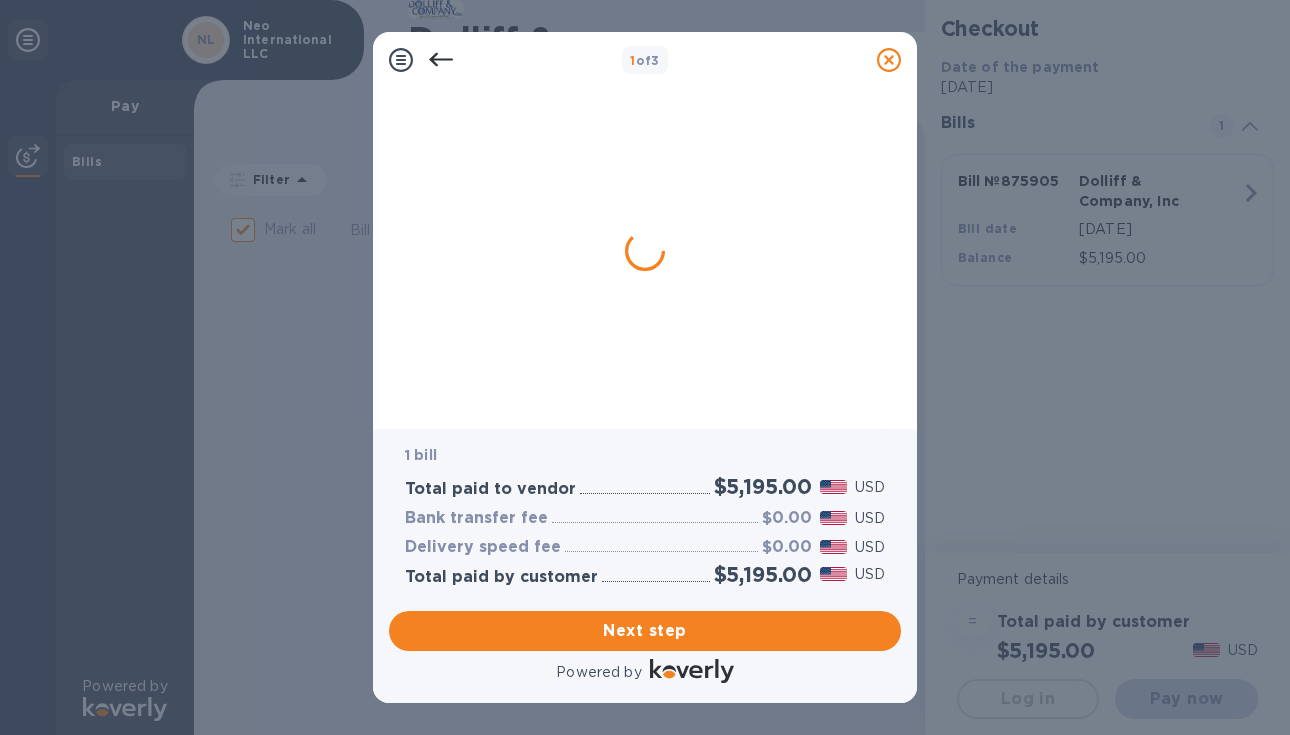 scroll, scrollTop: 0, scrollLeft: 0, axis: both 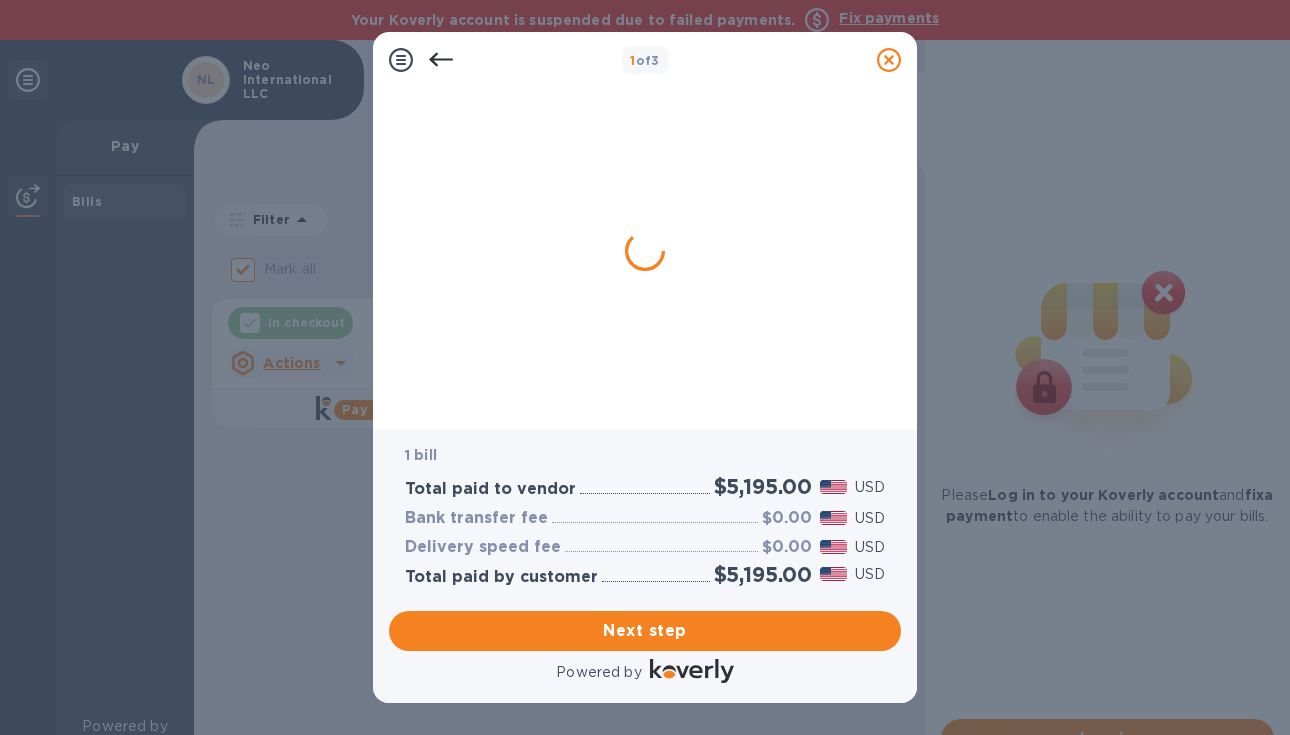 checkbox on "false" 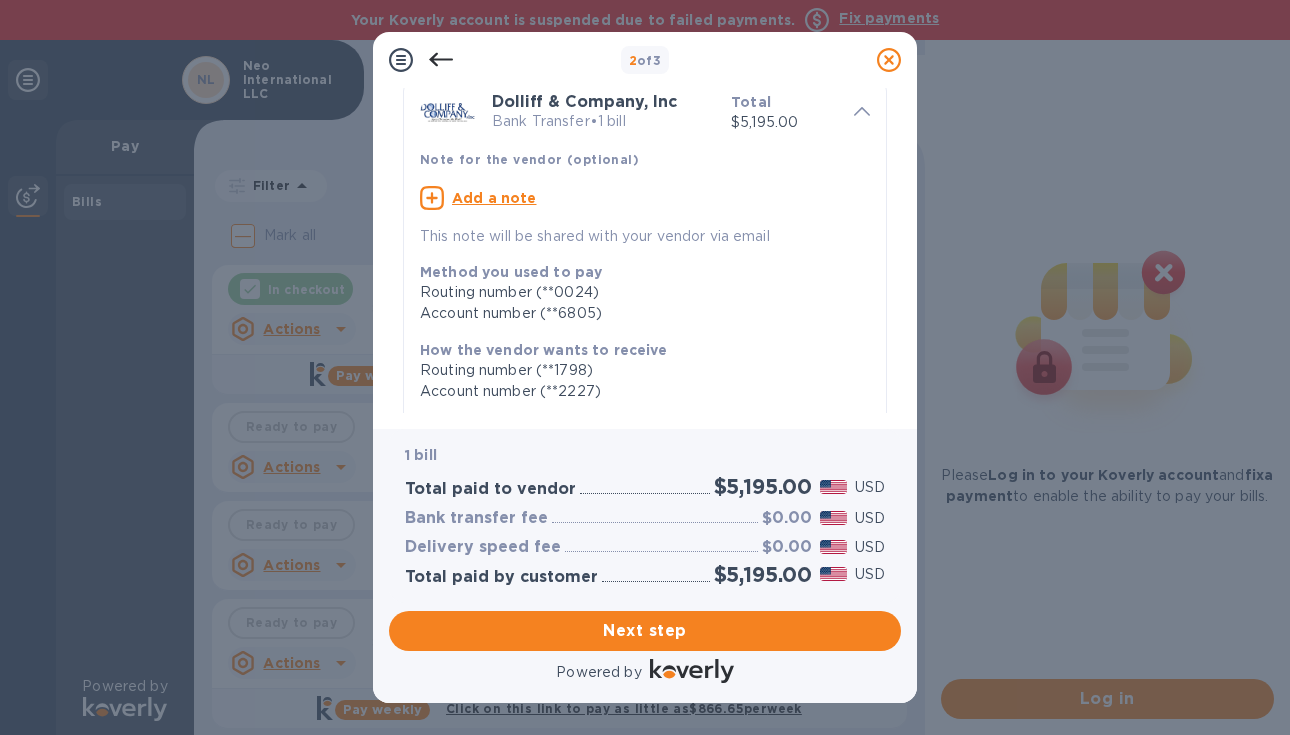 scroll, scrollTop: 82, scrollLeft: 0, axis: vertical 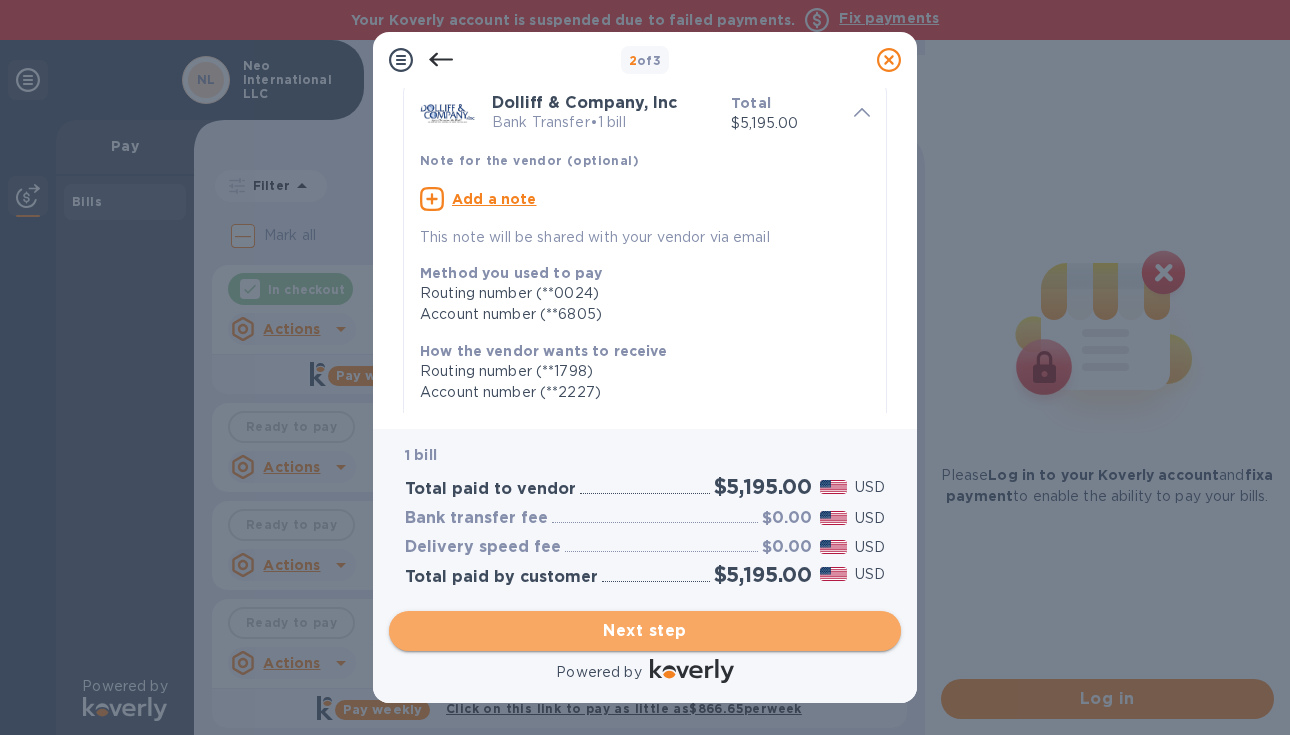 click on "Next step" at bounding box center [645, 631] 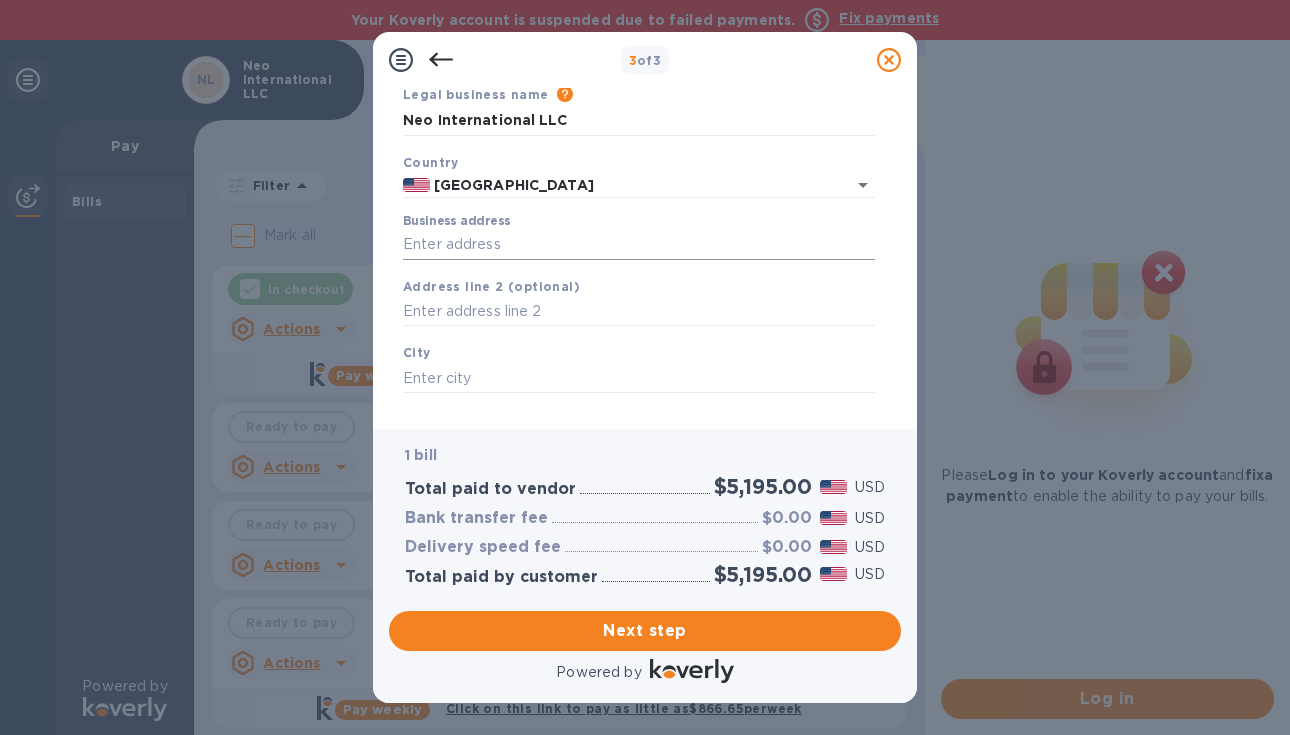 scroll, scrollTop: 0, scrollLeft: 0, axis: both 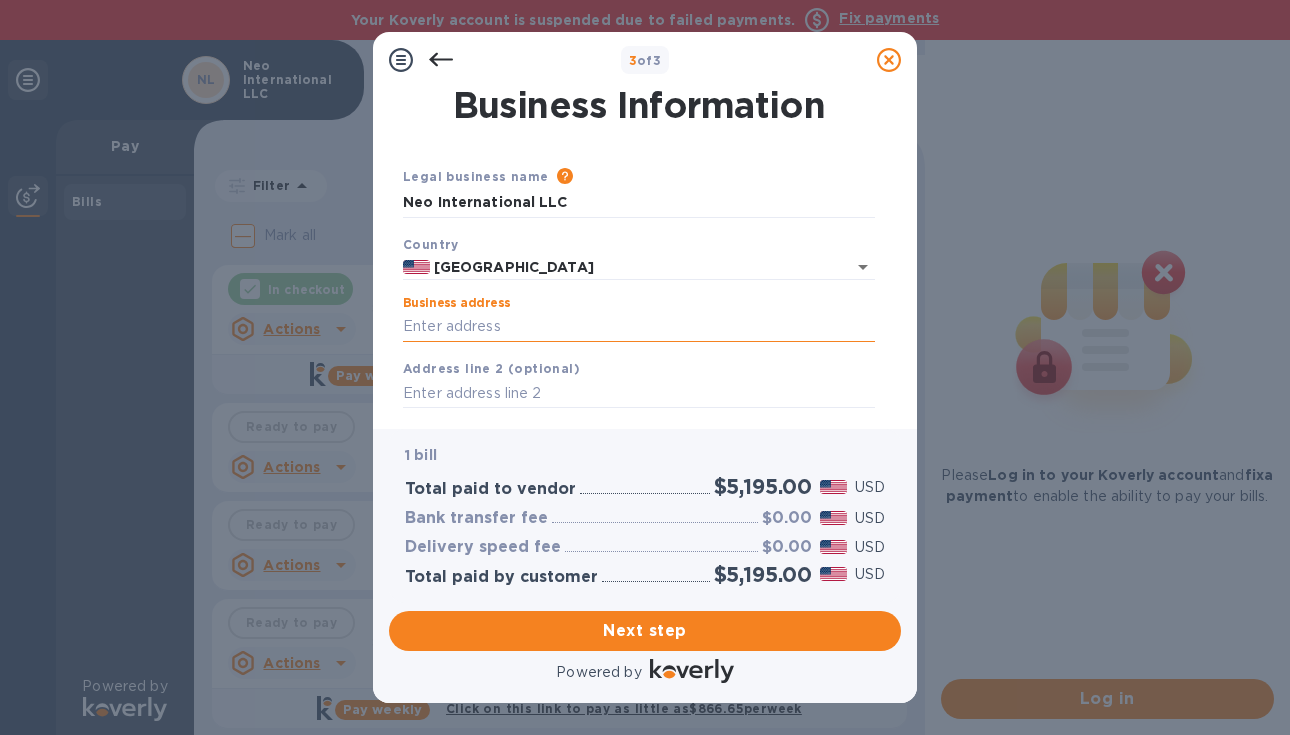 click on "Business address" at bounding box center [639, 327] 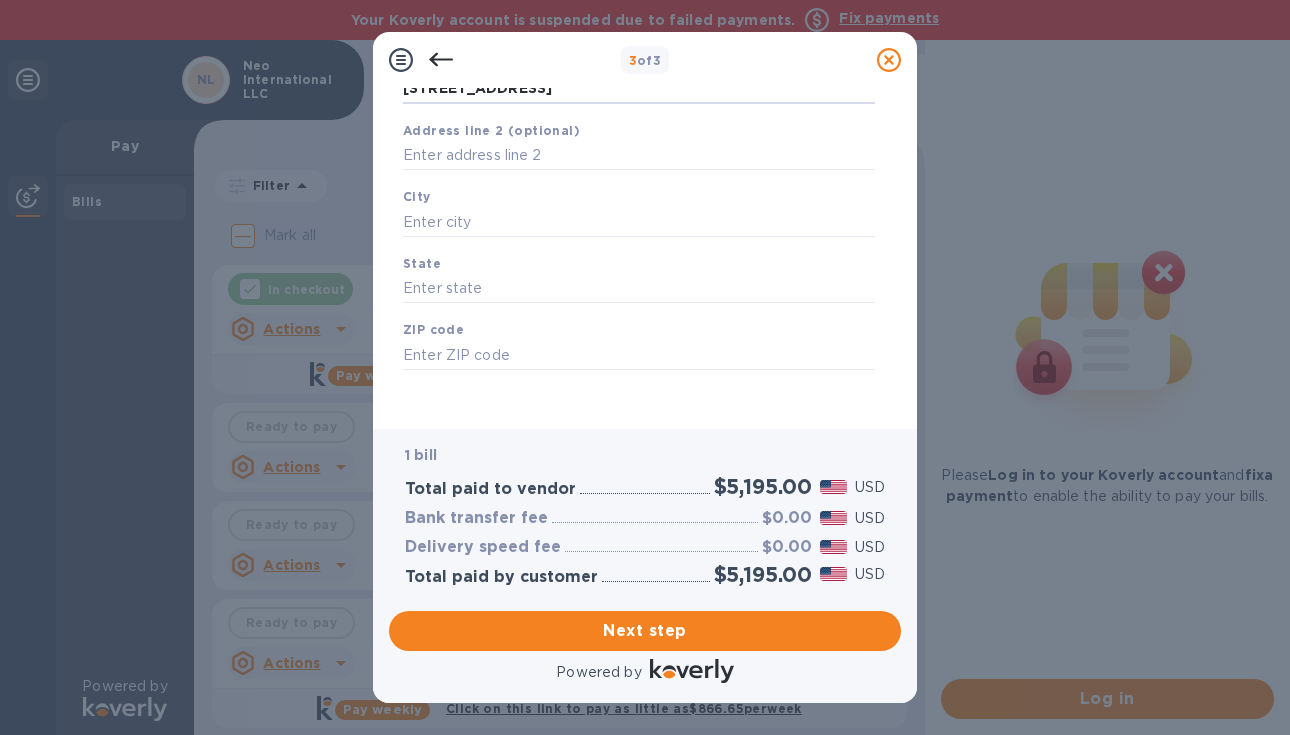 scroll, scrollTop: 245, scrollLeft: 0, axis: vertical 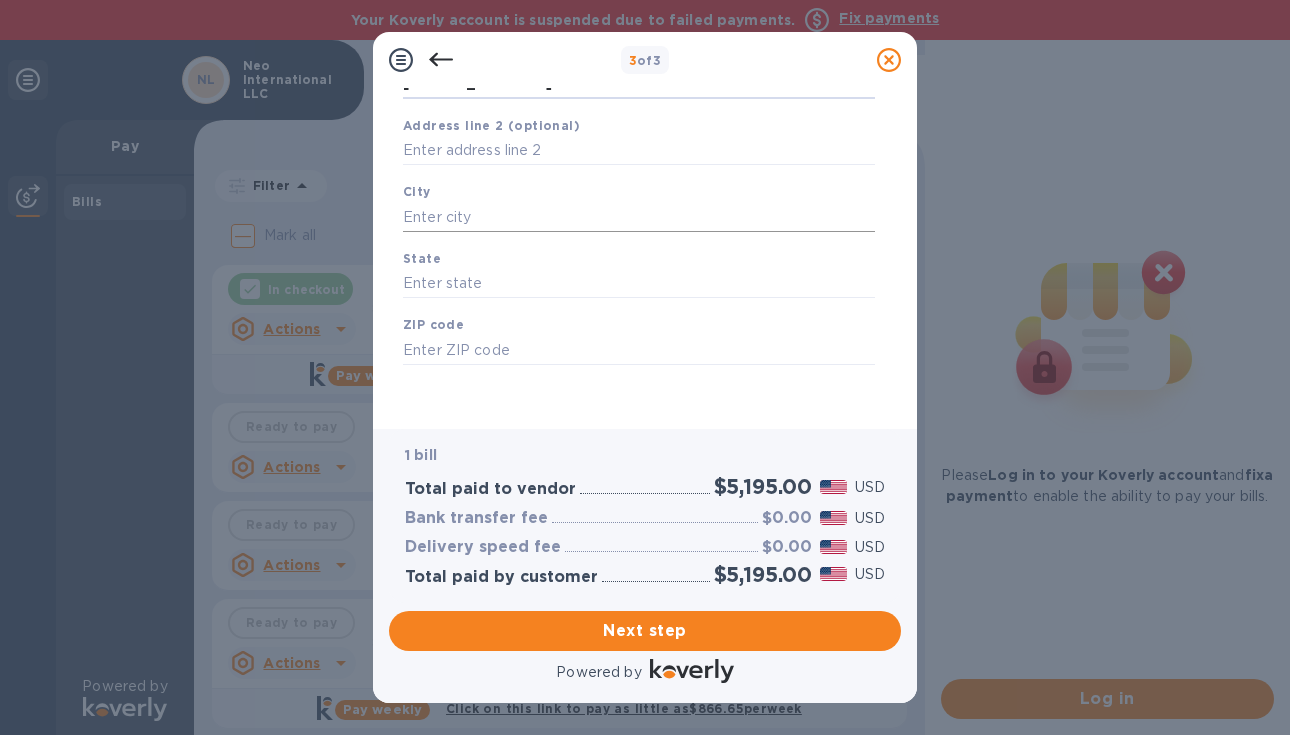 click at bounding box center [639, 217] 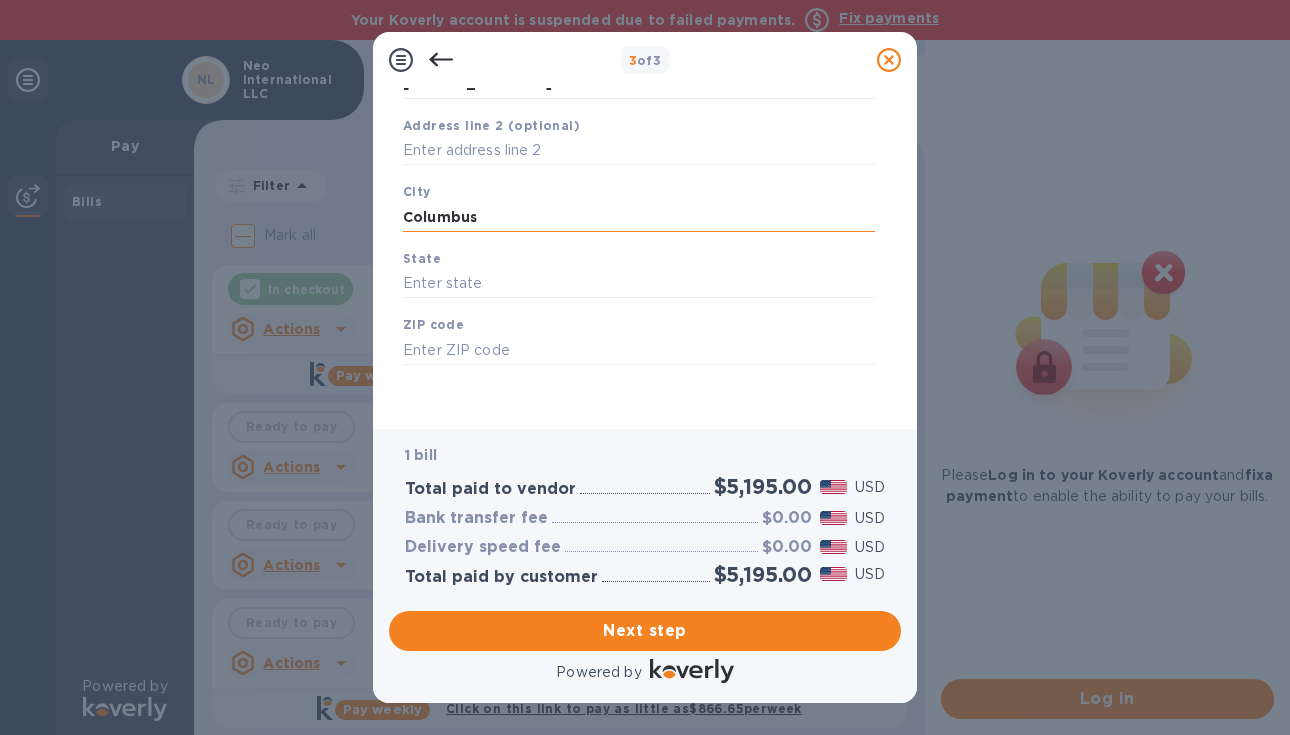 type on "Columbus" 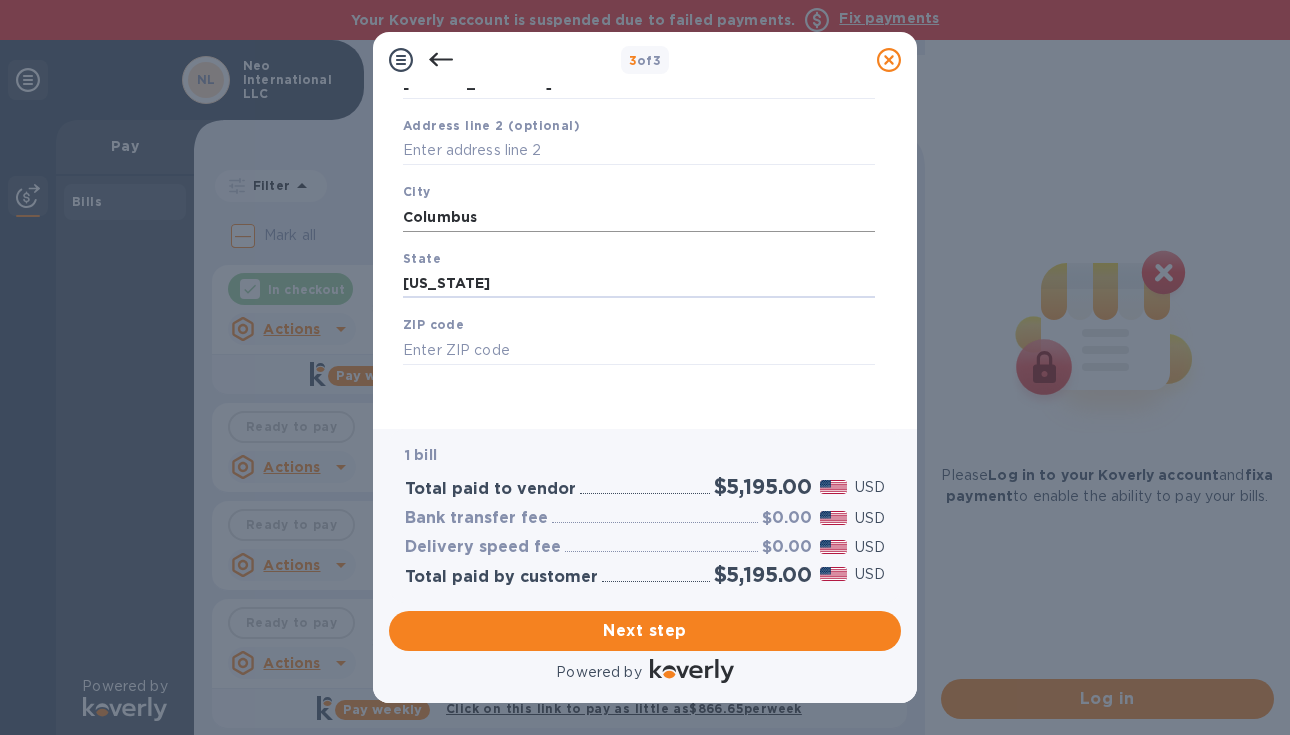 type on "[US_STATE]" 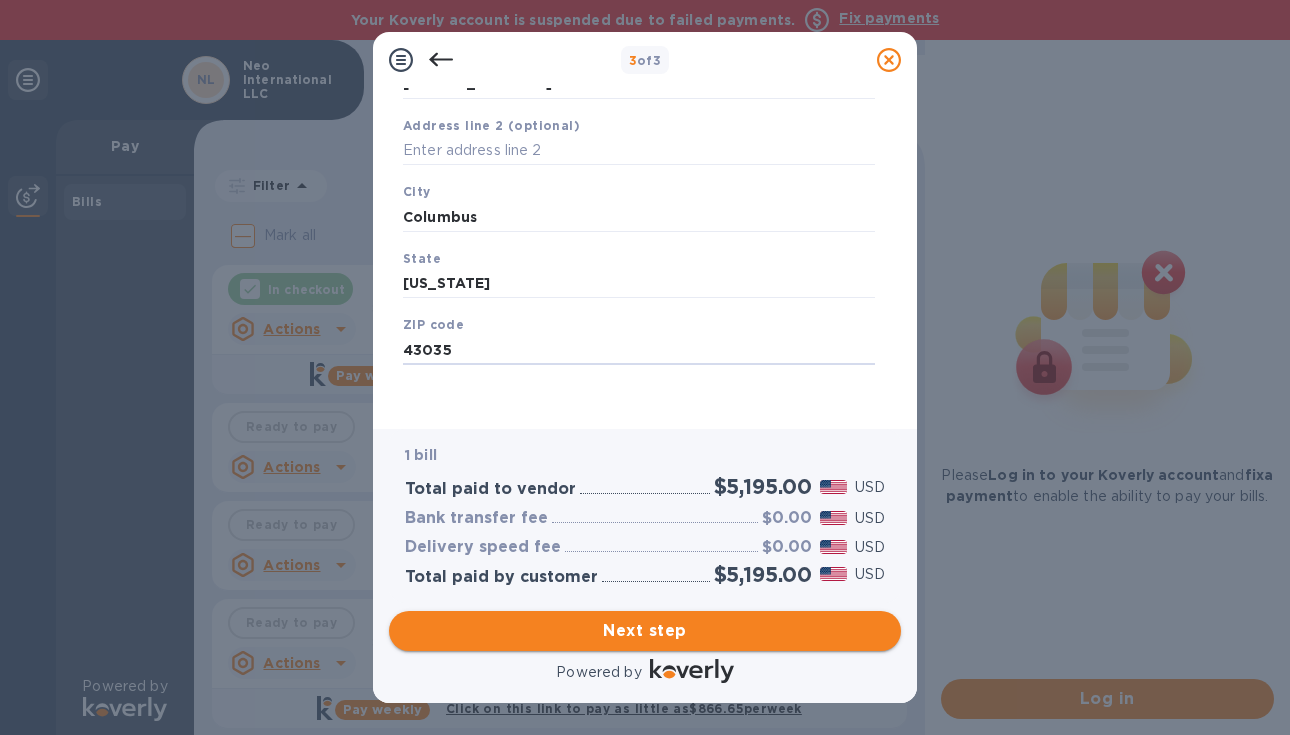 type on "43035" 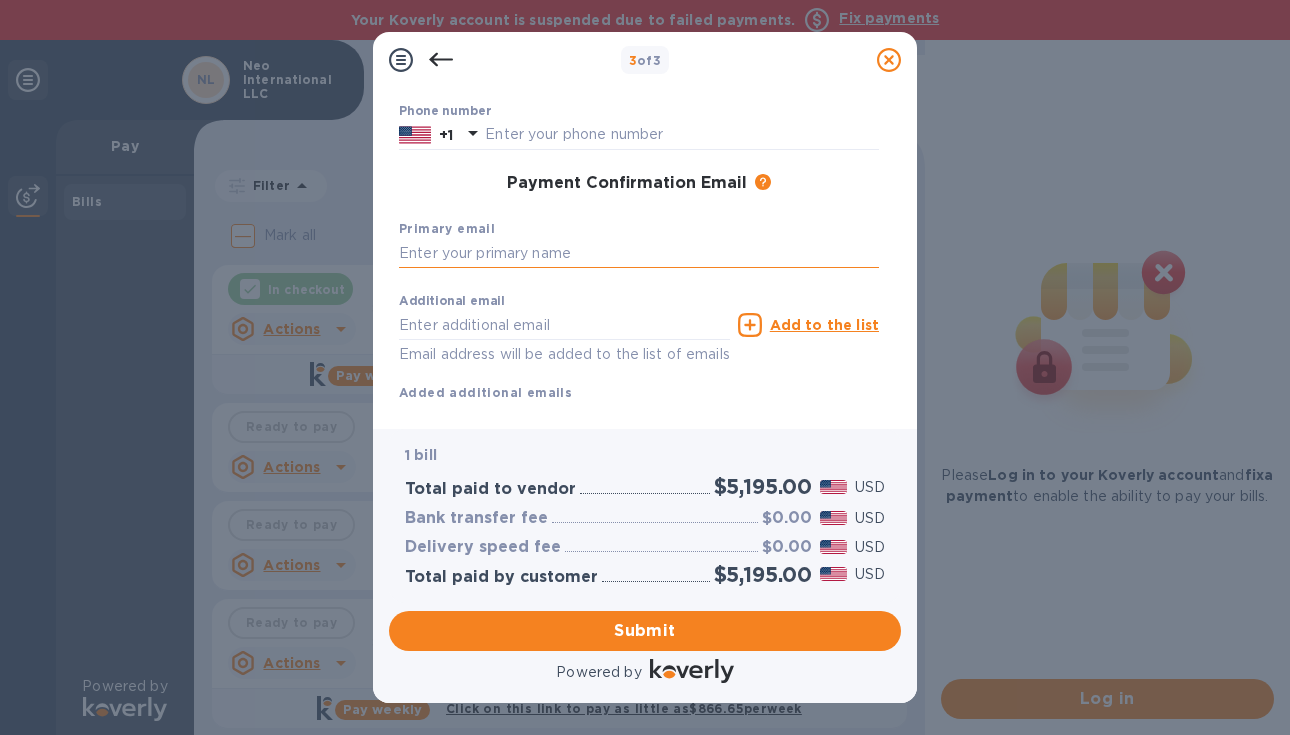 click at bounding box center (639, 254) 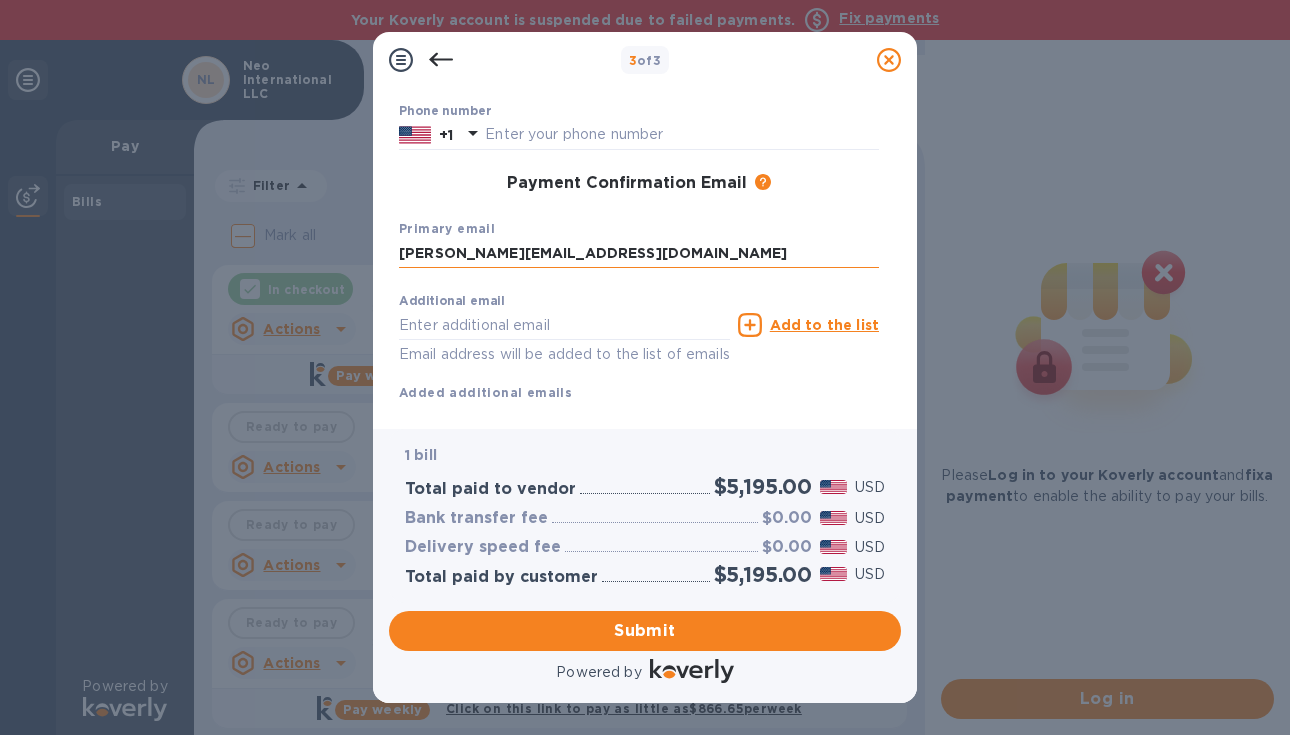 type on "[PERSON_NAME][EMAIL_ADDRESS][DOMAIN_NAME]" 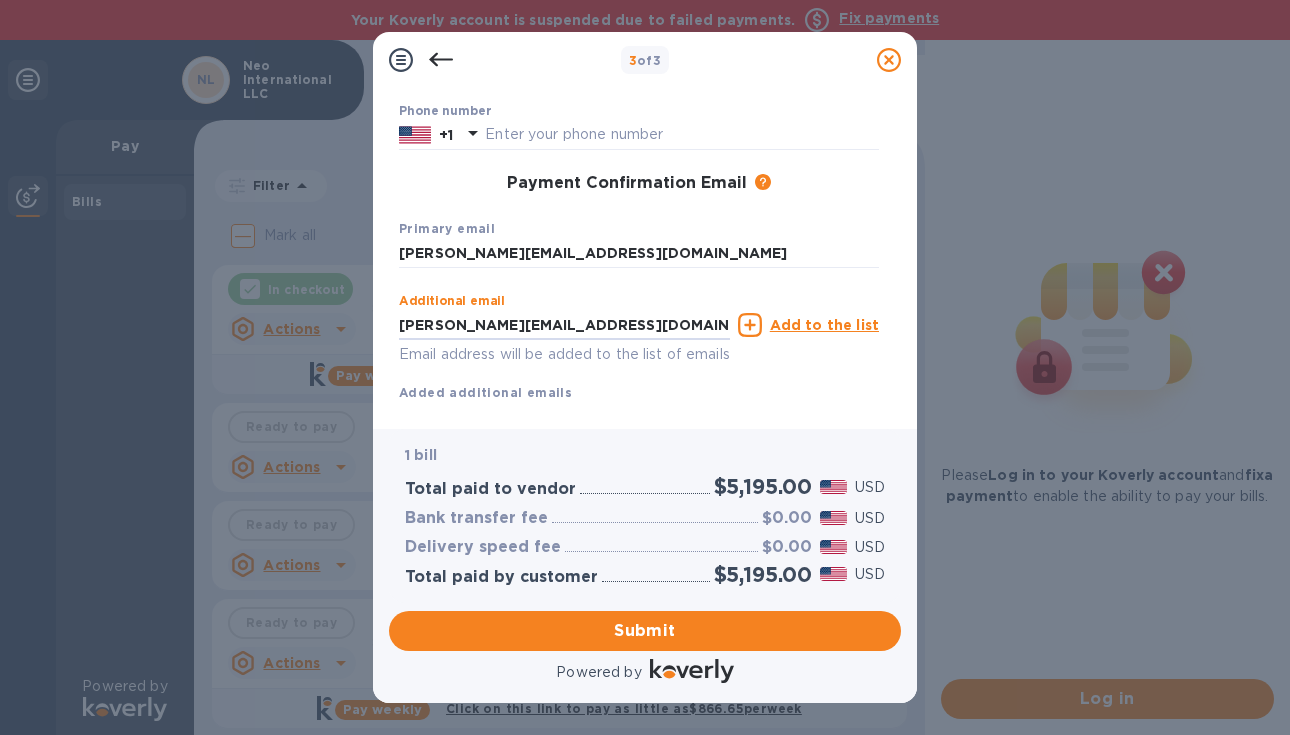 type on "[PERSON_NAME][EMAIL_ADDRESS][DOMAIN_NAME]" 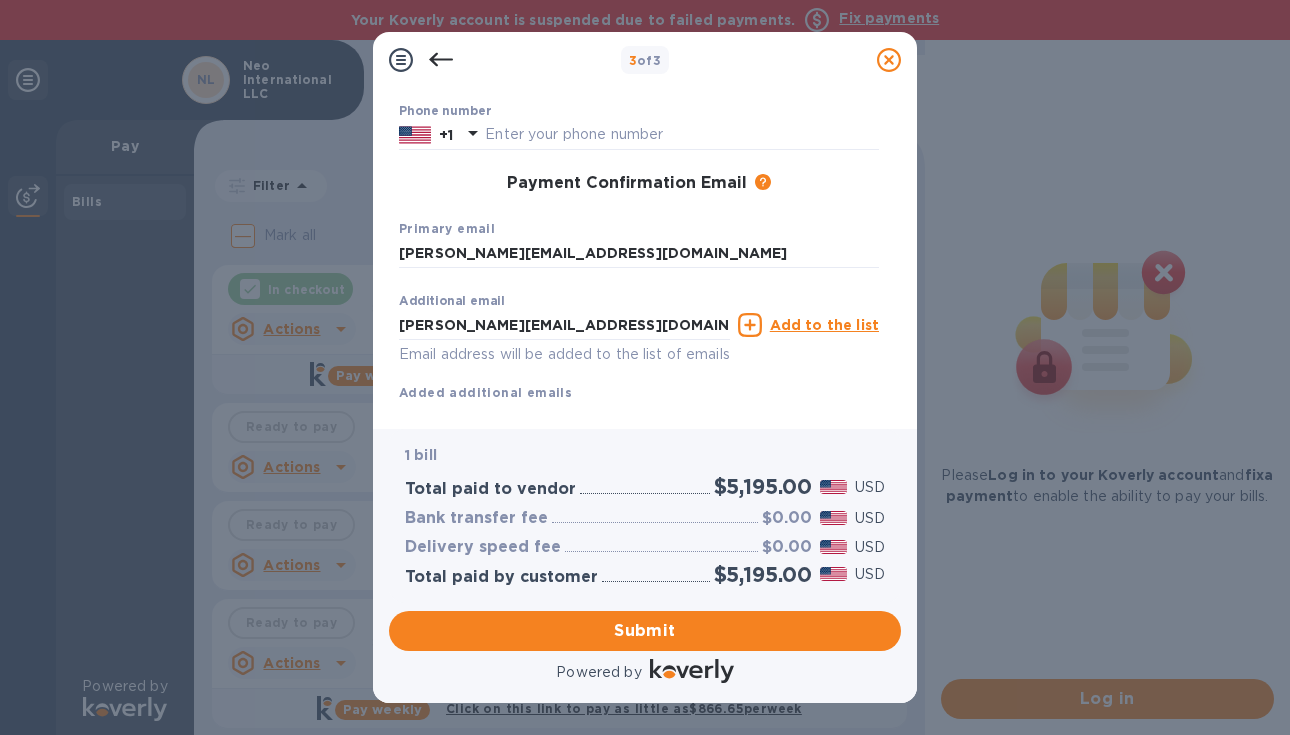 click on "Additional email [PERSON_NAME][EMAIL_ADDRESS][DOMAIN_NAME] Email address will be added to the list of emails Add to the list Added additional emails" at bounding box center [639, 343] 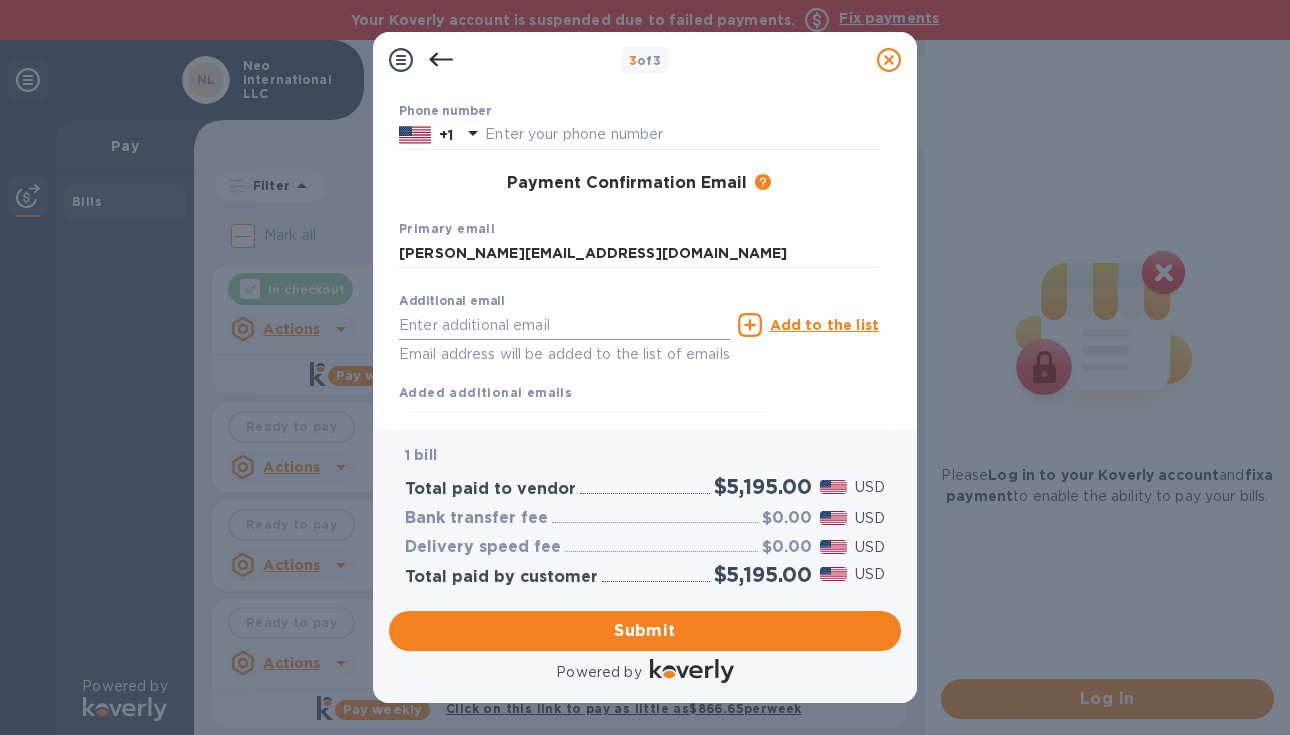 click at bounding box center (564, 325) 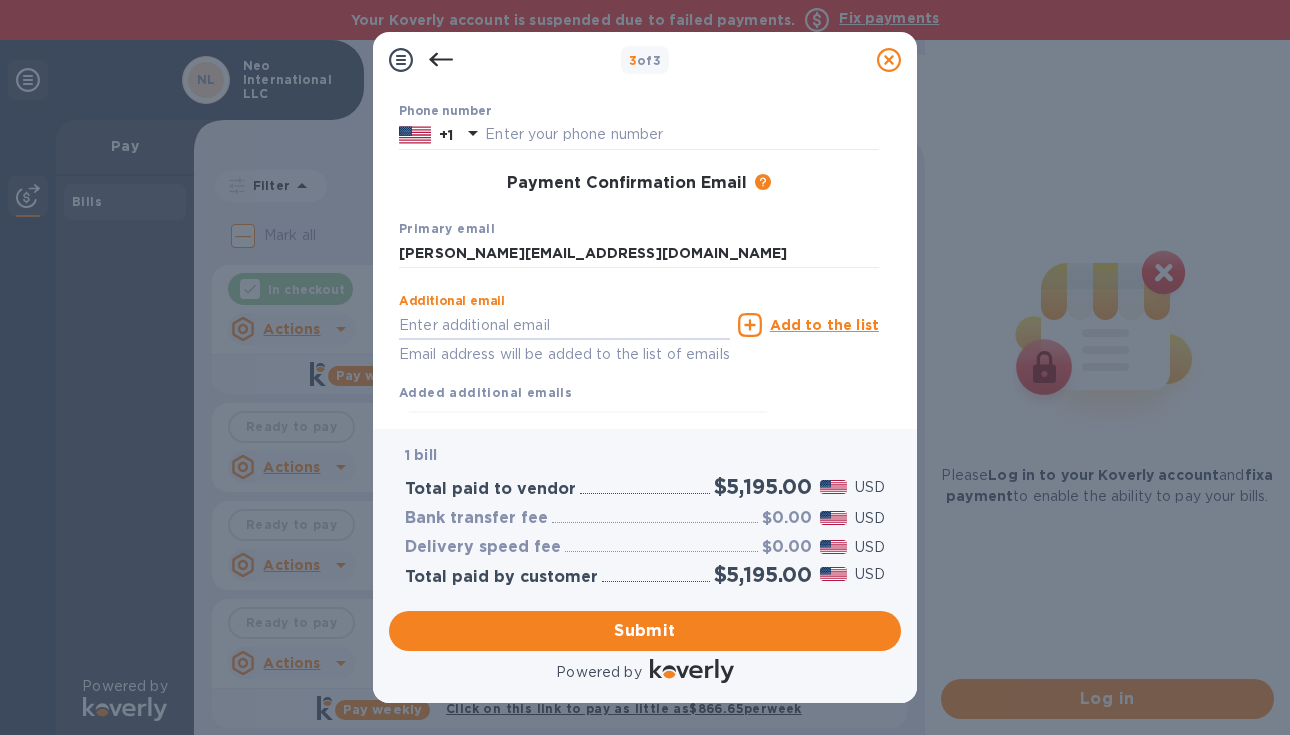 type on "[PERSON_NAME][EMAIL_ADDRESS][DOMAIN_NAME]" 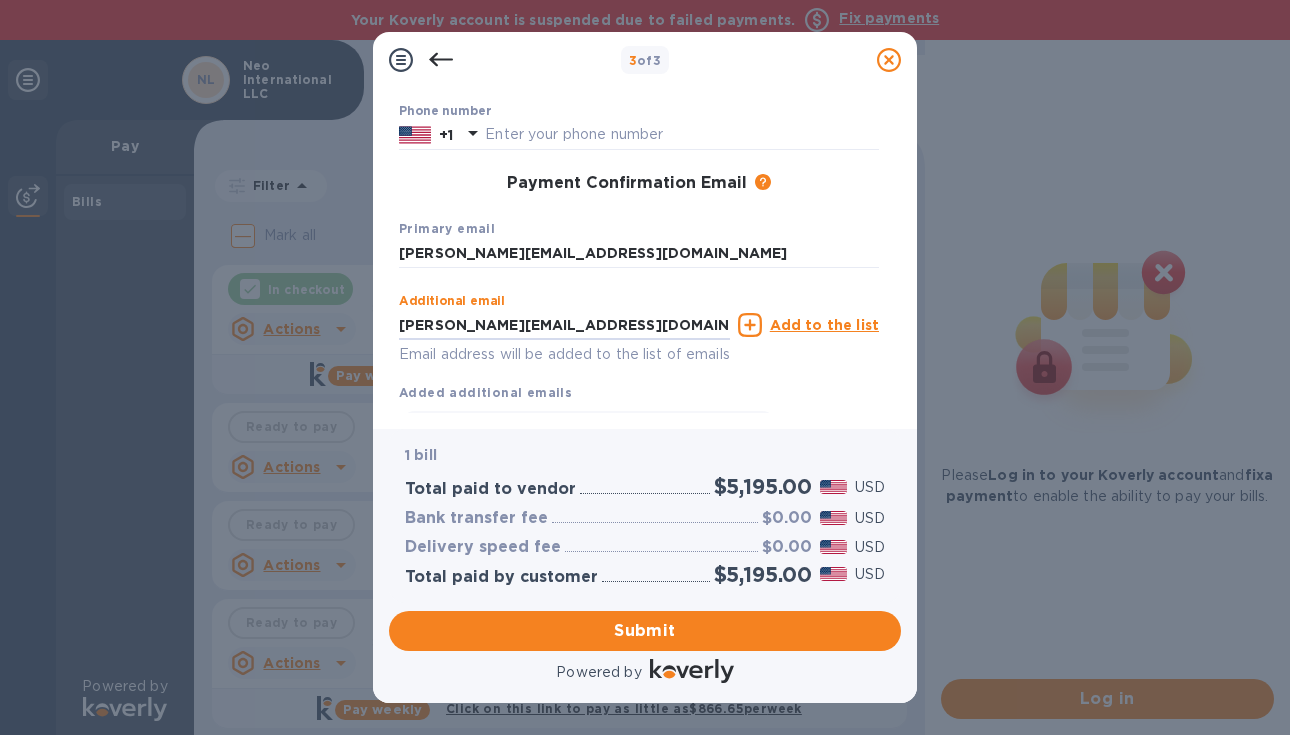 type on "[PERSON_NAME]" 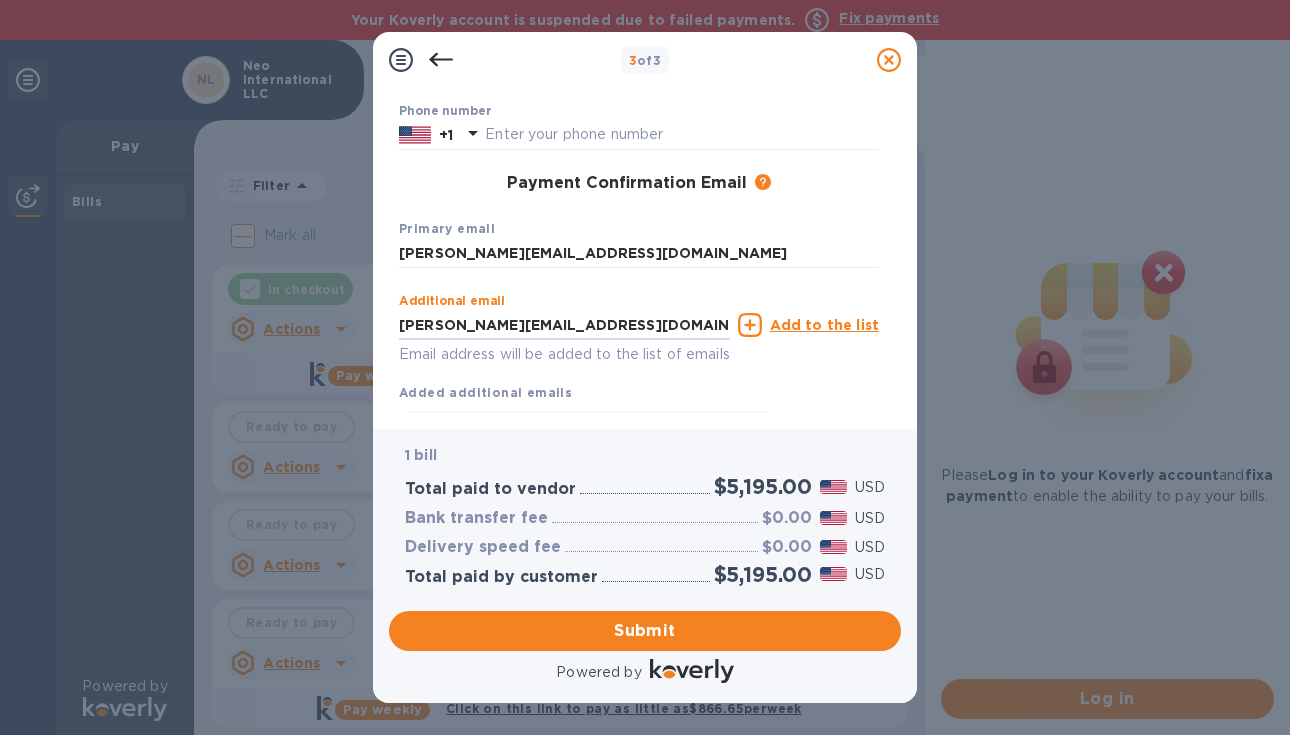 type on "Wasserstrom" 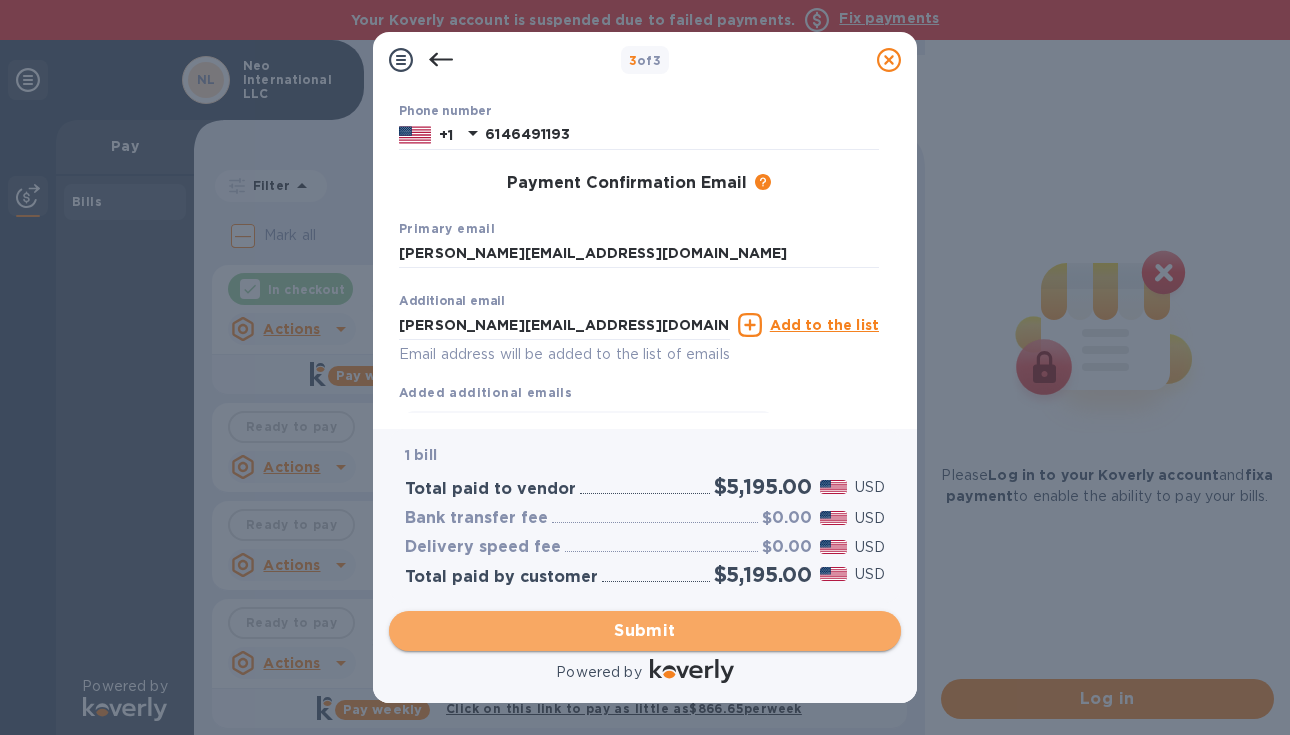 click on "Submit" at bounding box center [645, 631] 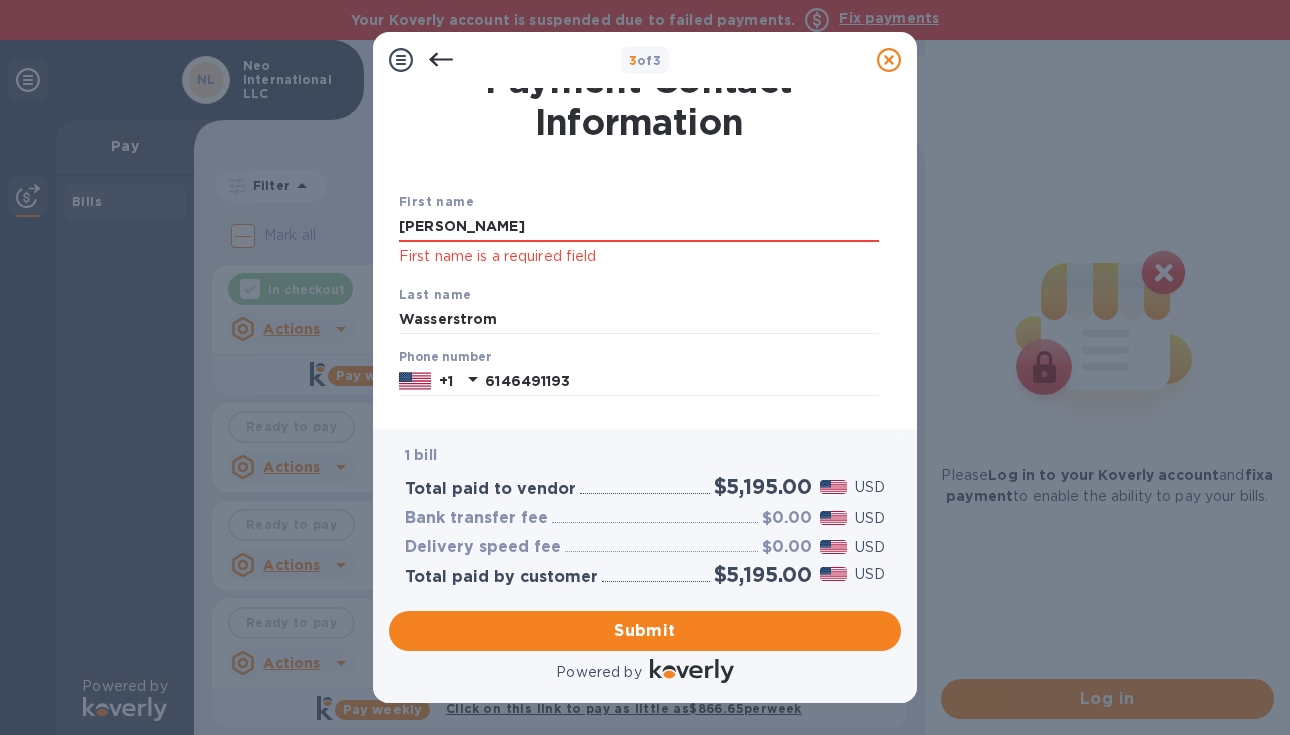 scroll, scrollTop: 0, scrollLeft: 0, axis: both 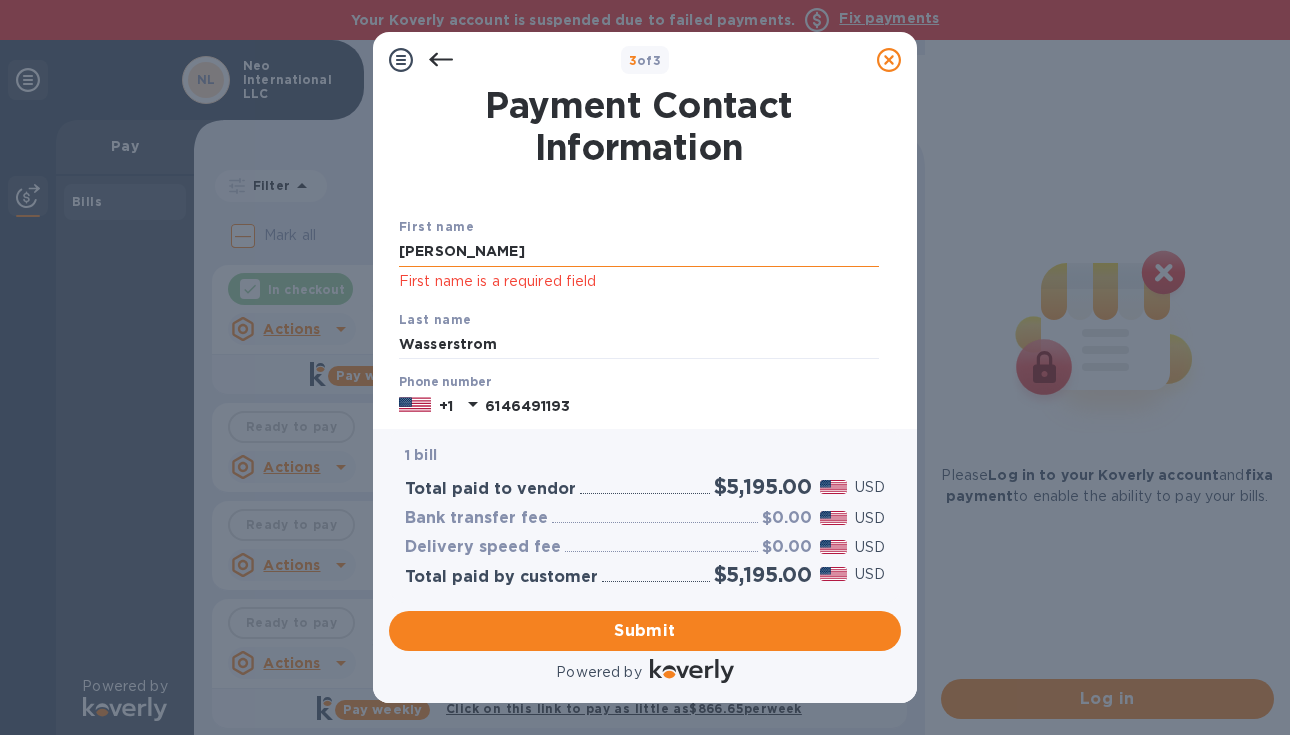 click on "[PERSON_NAME]" at bounding box center (639, 252) 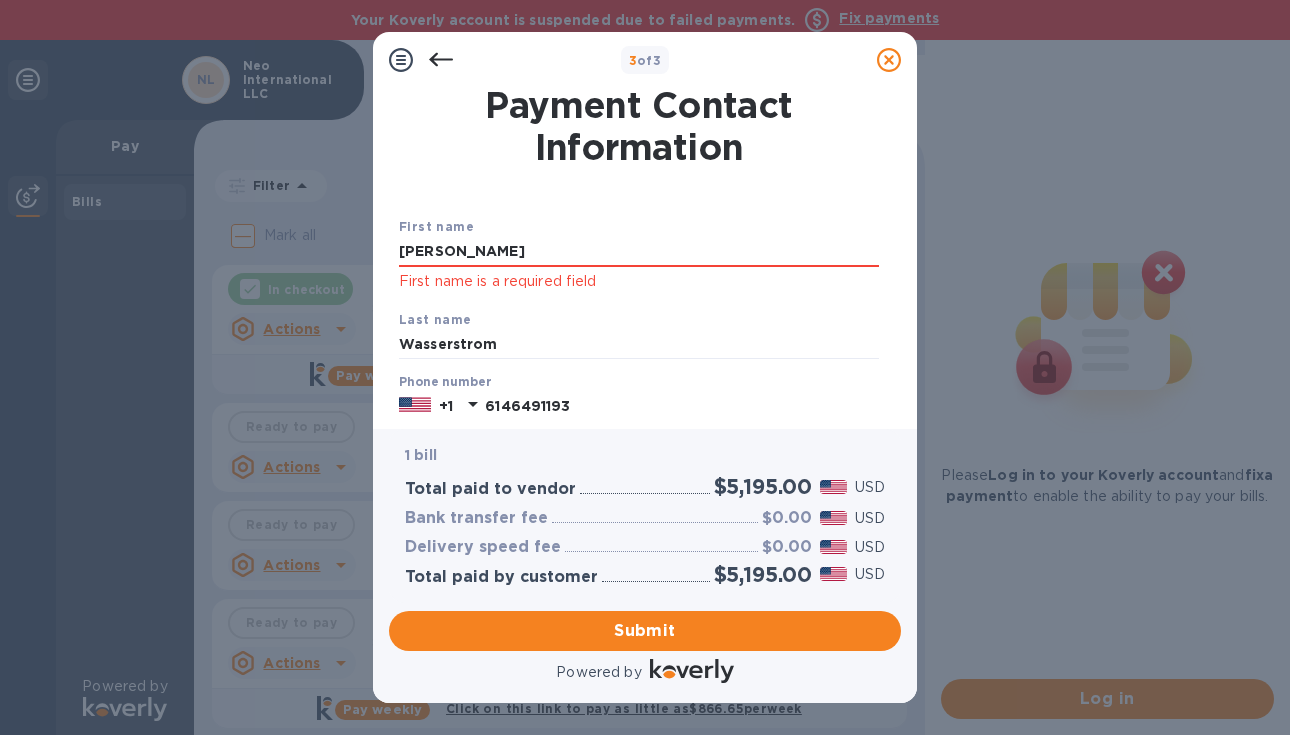 type on "[PERSON_NAME]" 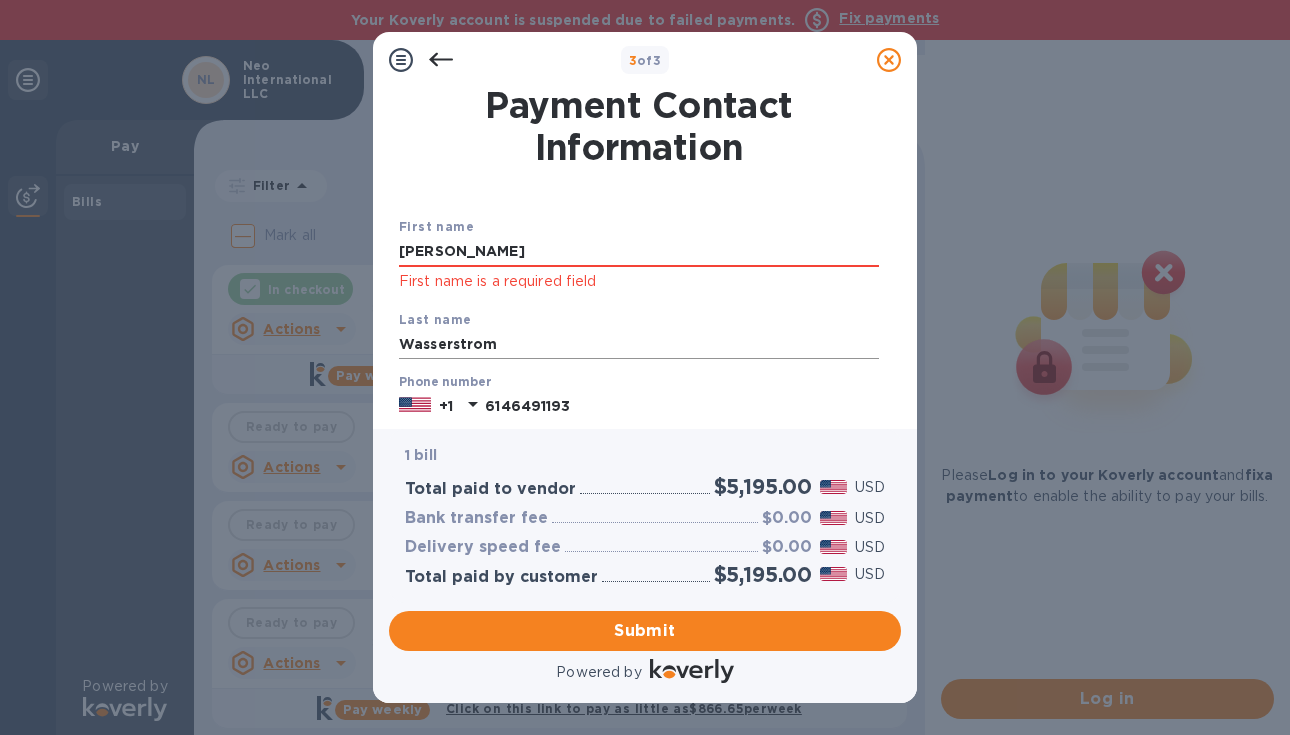 click on "Wasserstrom" at bounding box center (639, 345) 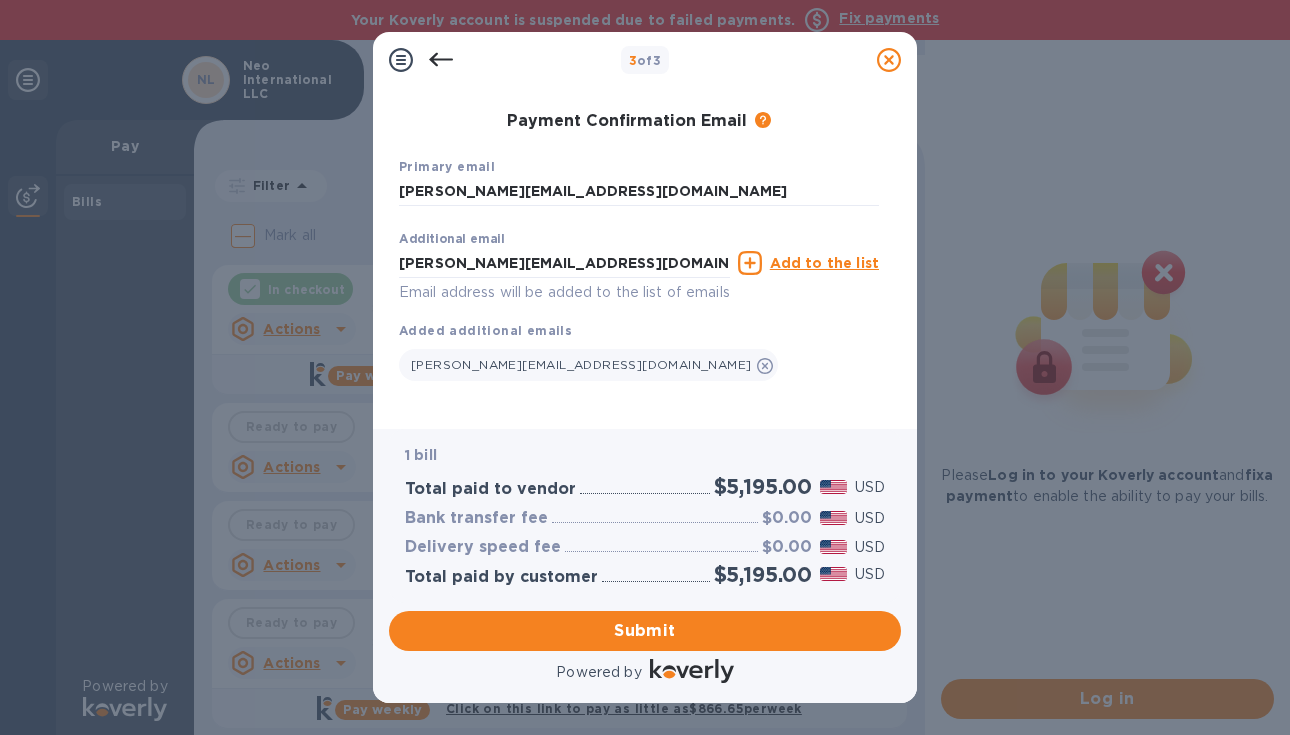 scroll, scrollTop: 358, scrollLeft: 0, axis: vertical 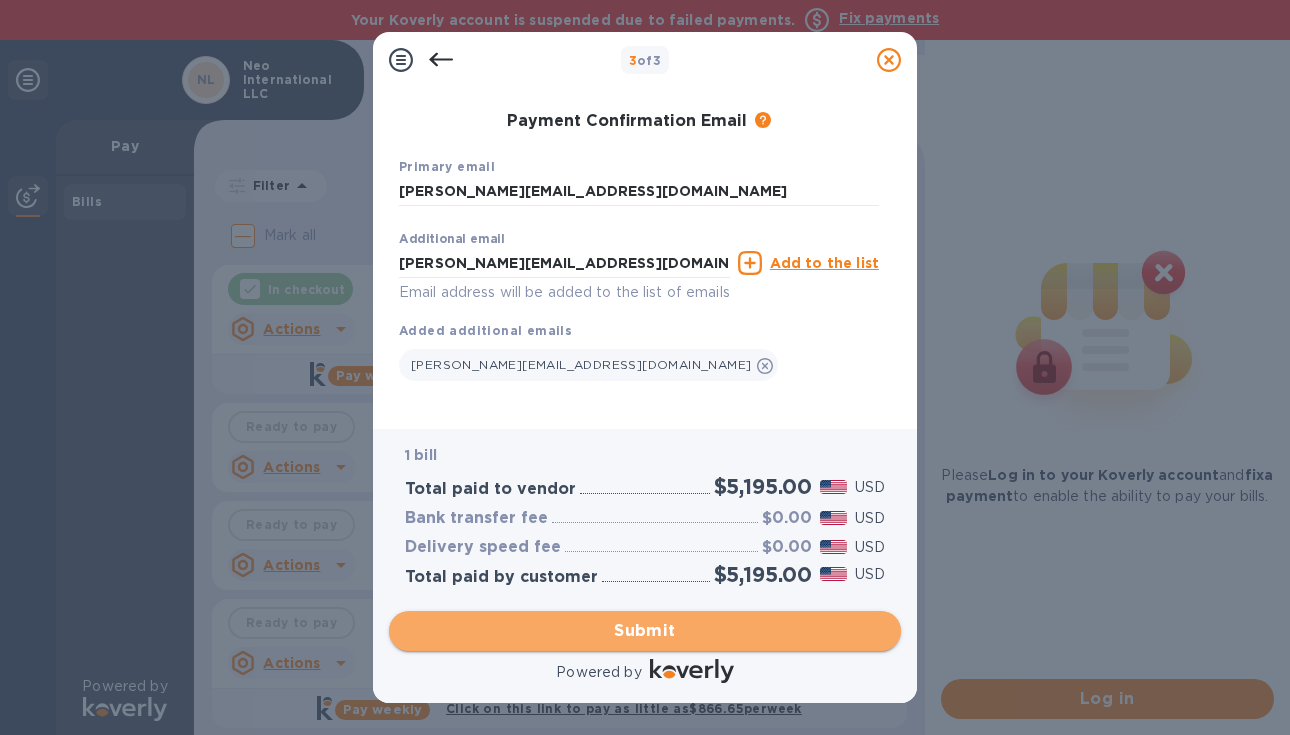 click on "Submit" at bounding box center [645, 631] 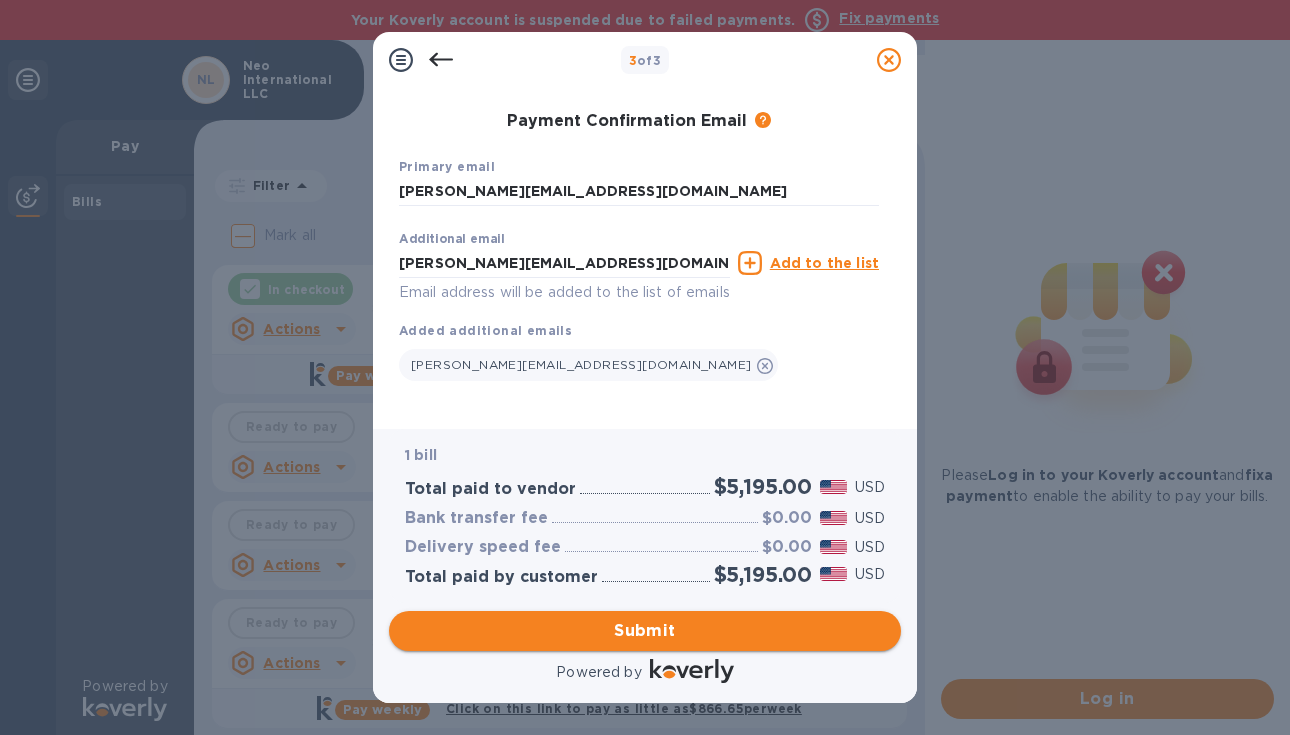 click on "Submit" at bounding box center (645, 631) 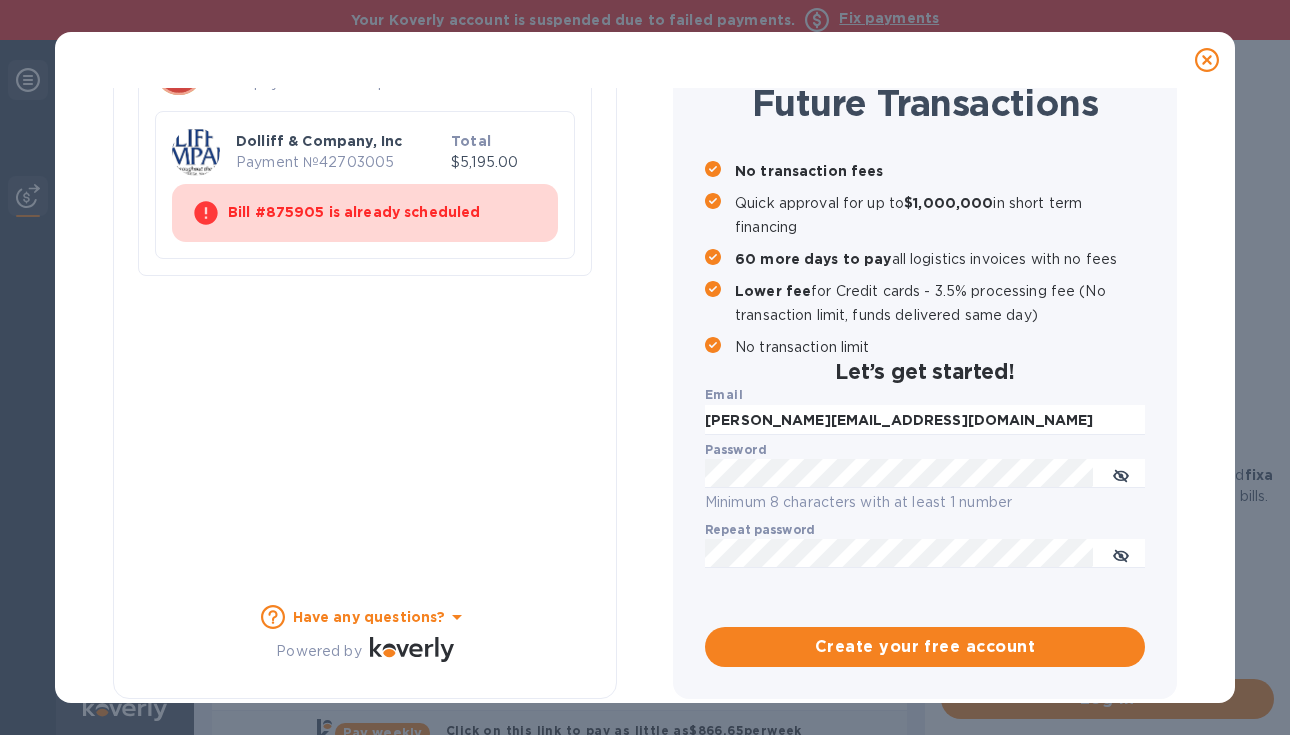 scroll, scrollTop: 0, scrollLeft: 0, axis: both 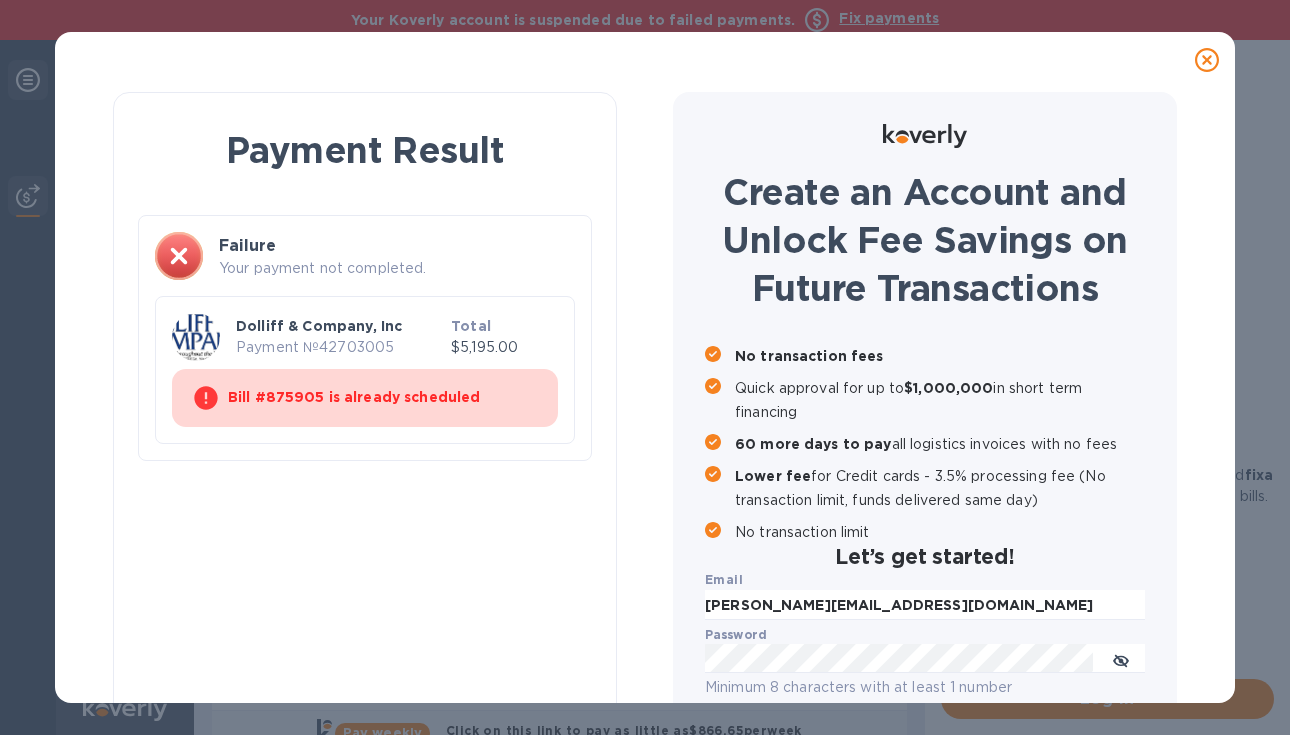 click on "Payment № 42703005" at bounding box center (339, 347) 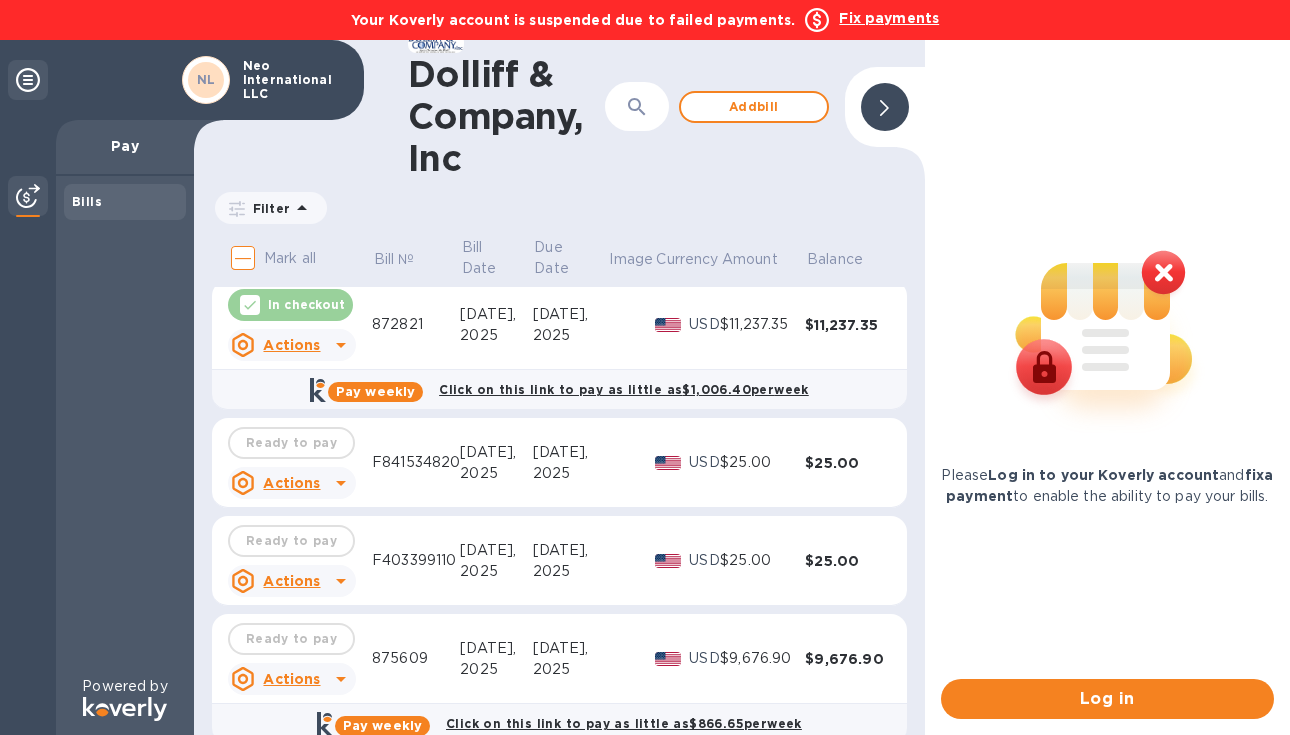 scroll, scrollTop: 0, scrollLeft: 0, axis: both 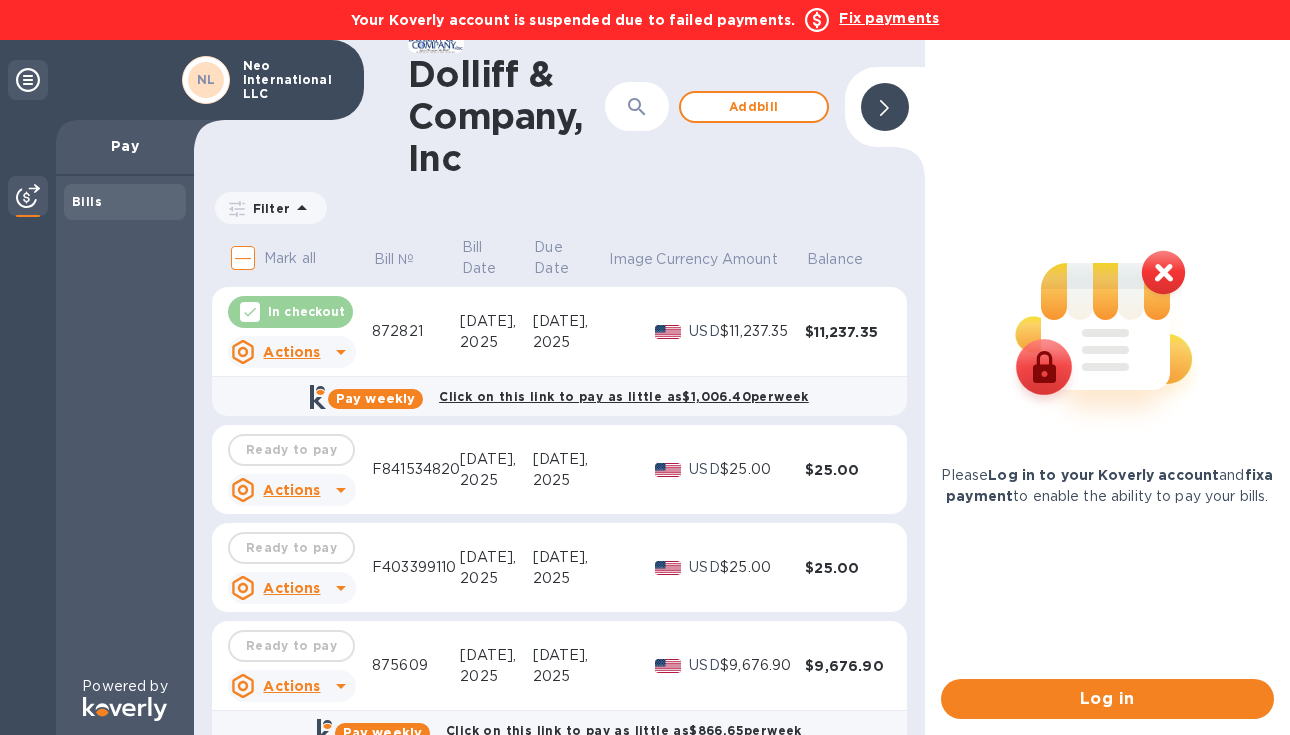 click on "Bills" at bounding box center [125, 426] 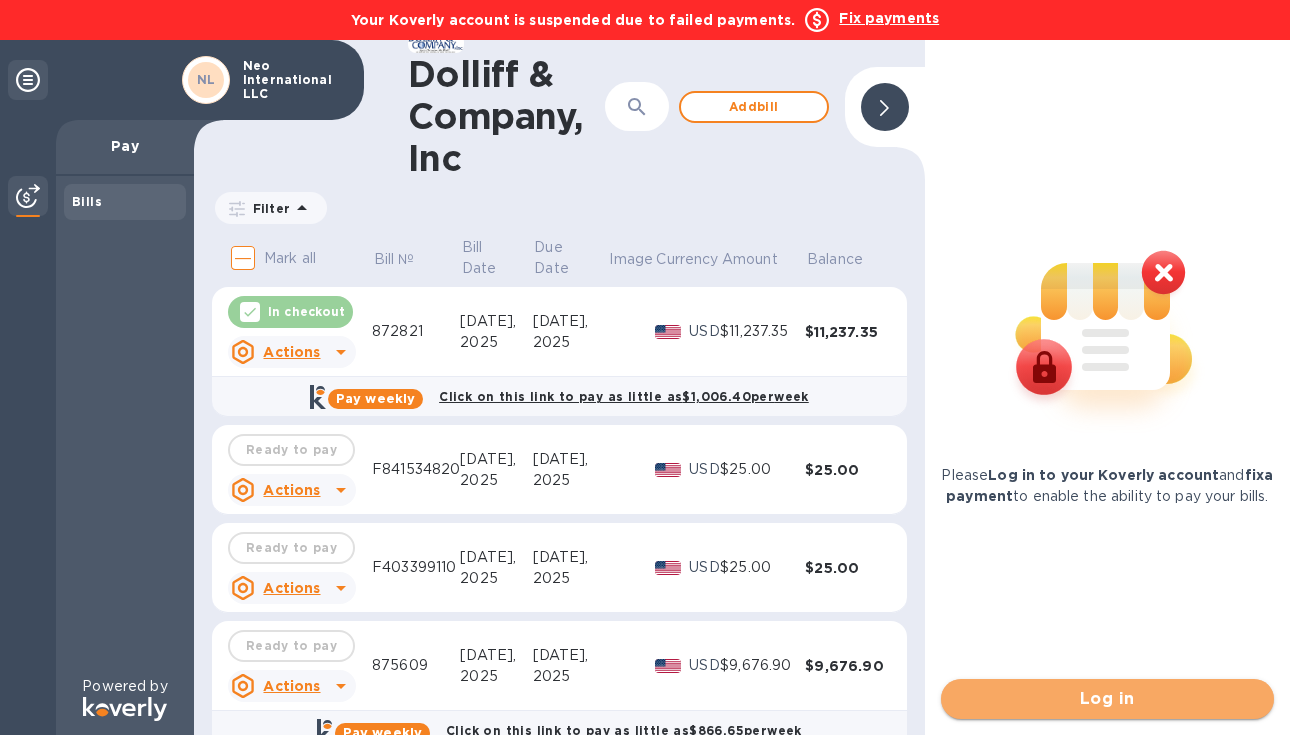 click on "Log in" at bounding box center [1107, 699] 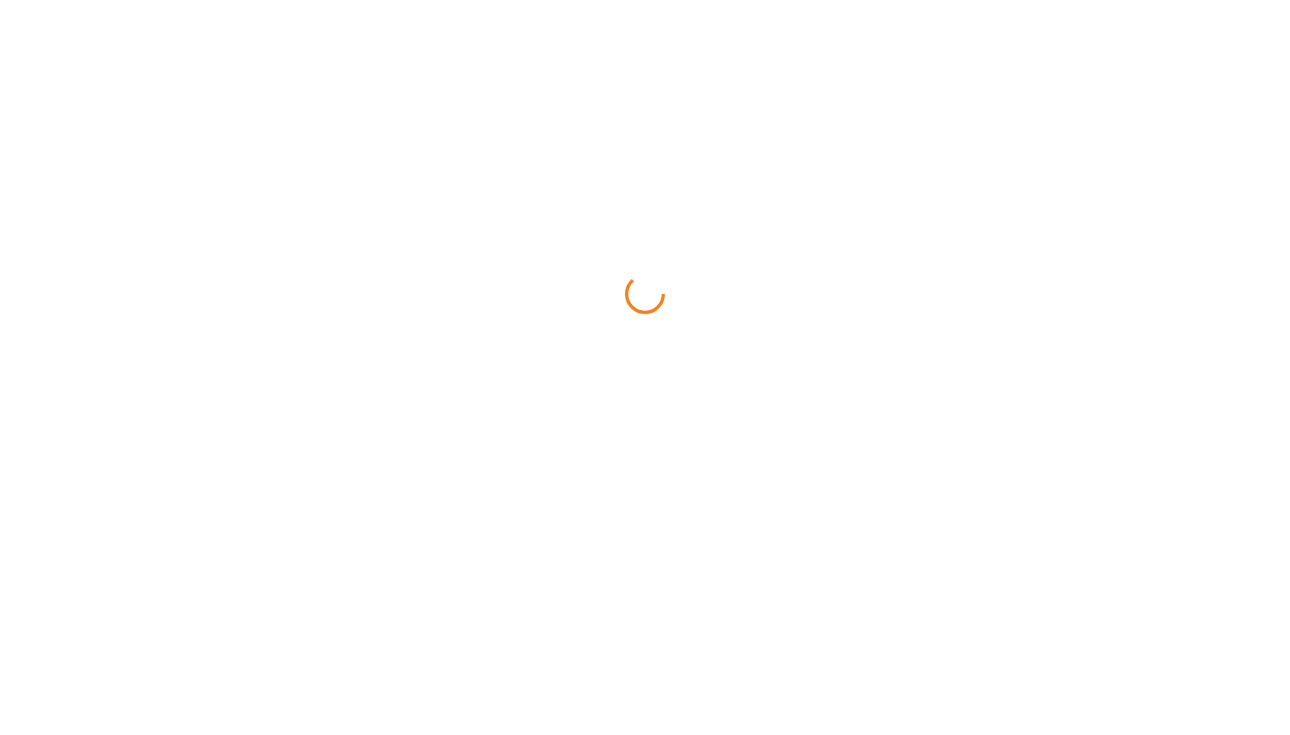 scroll, scrollTop: 0, scrollLeft: 0, axis: both 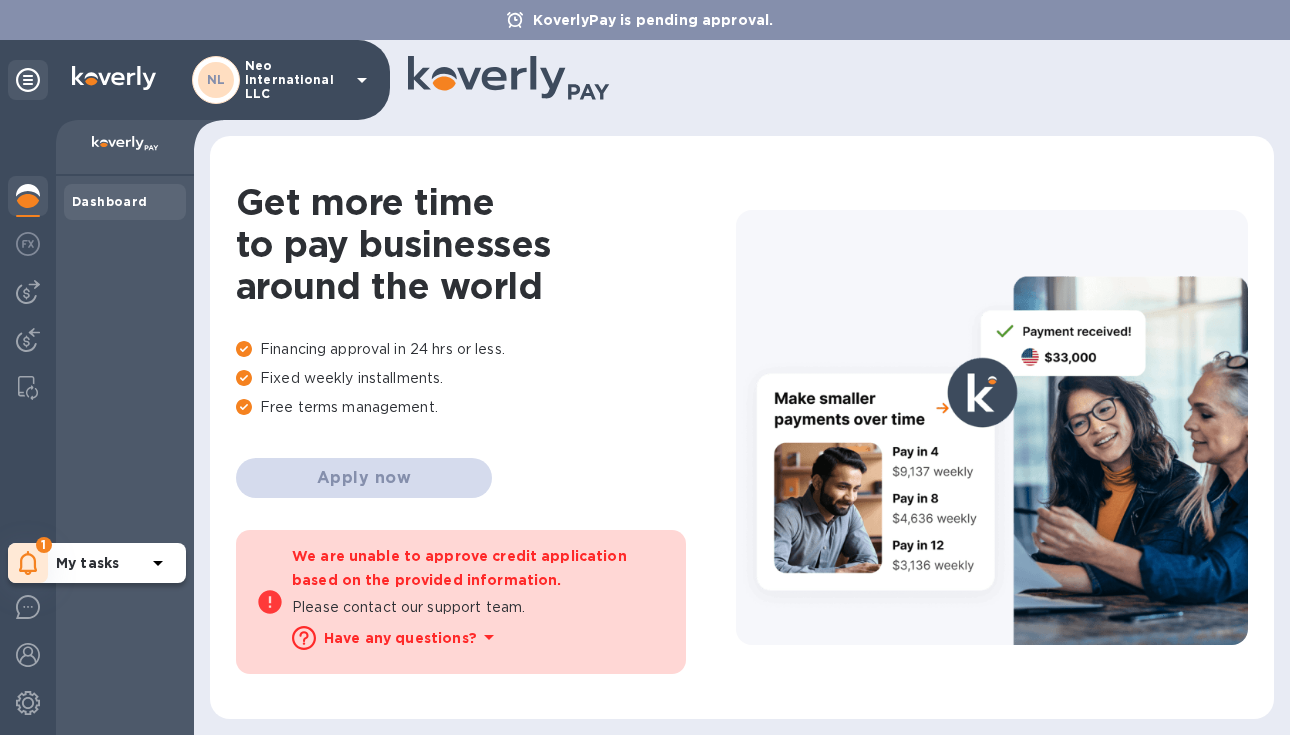 click 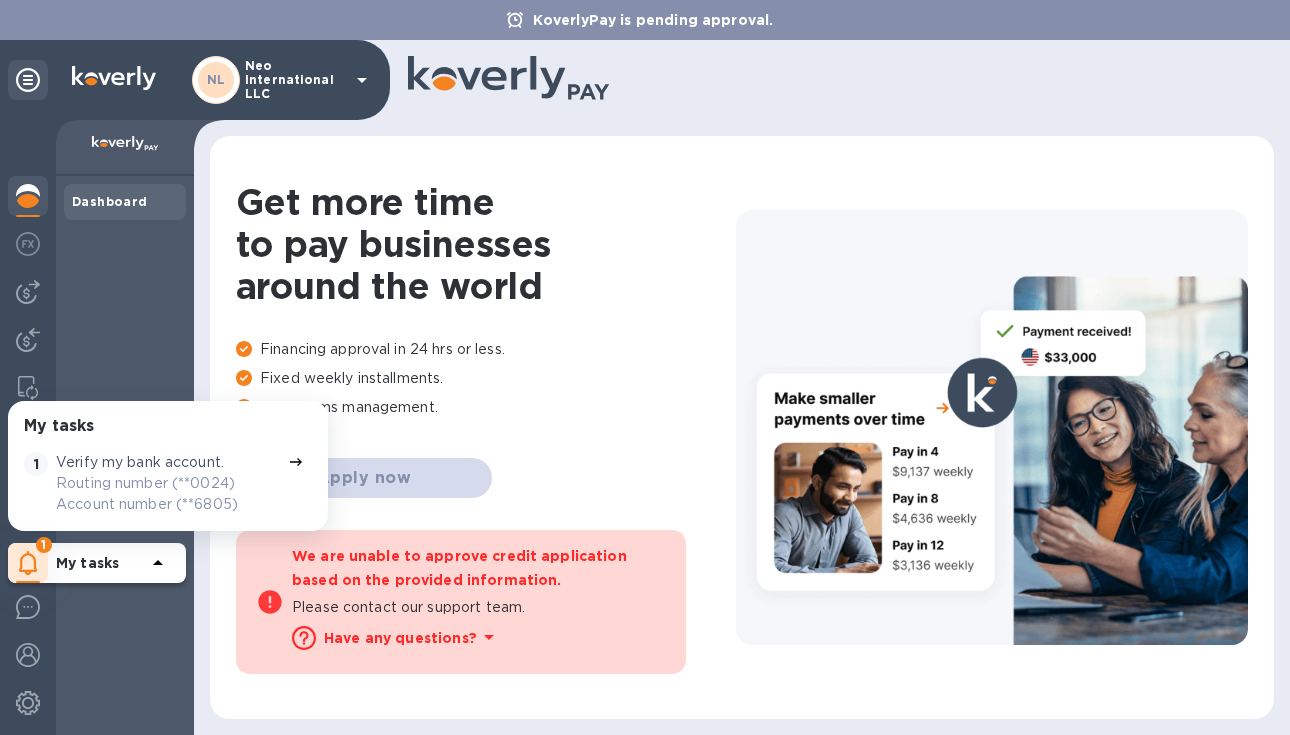 click 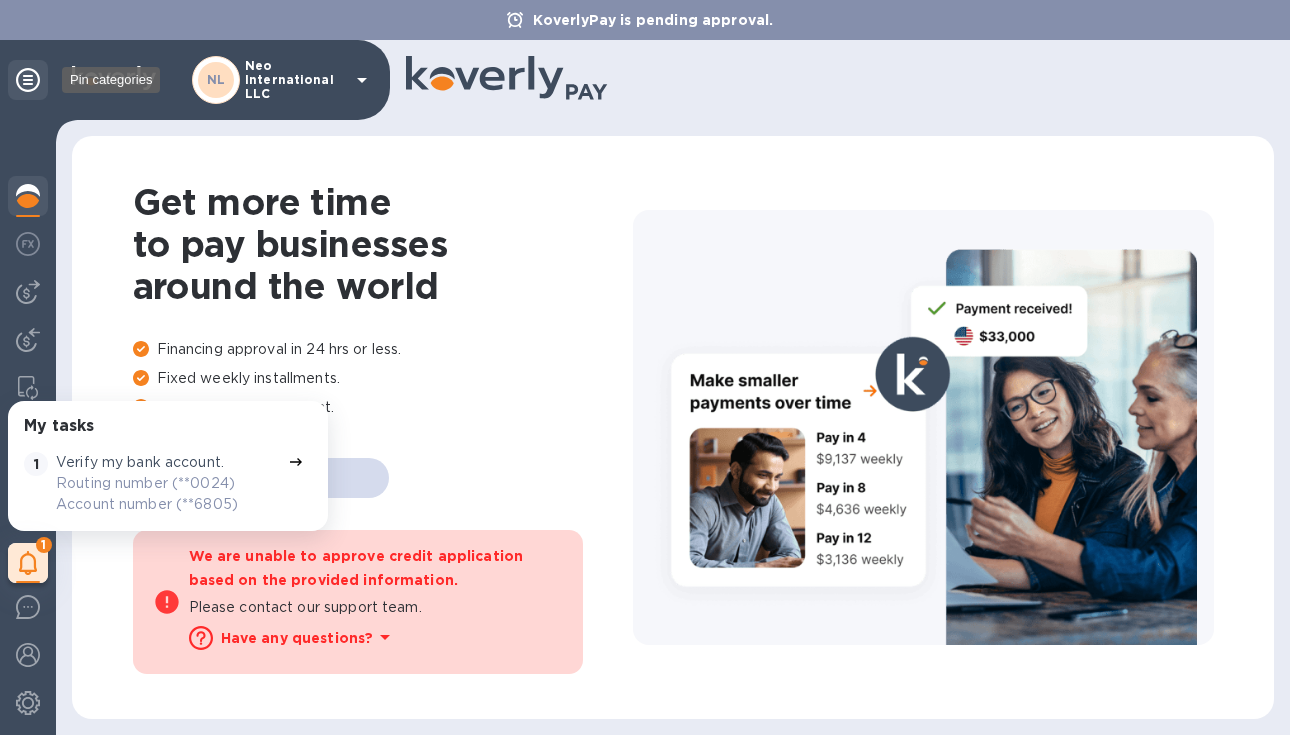 click 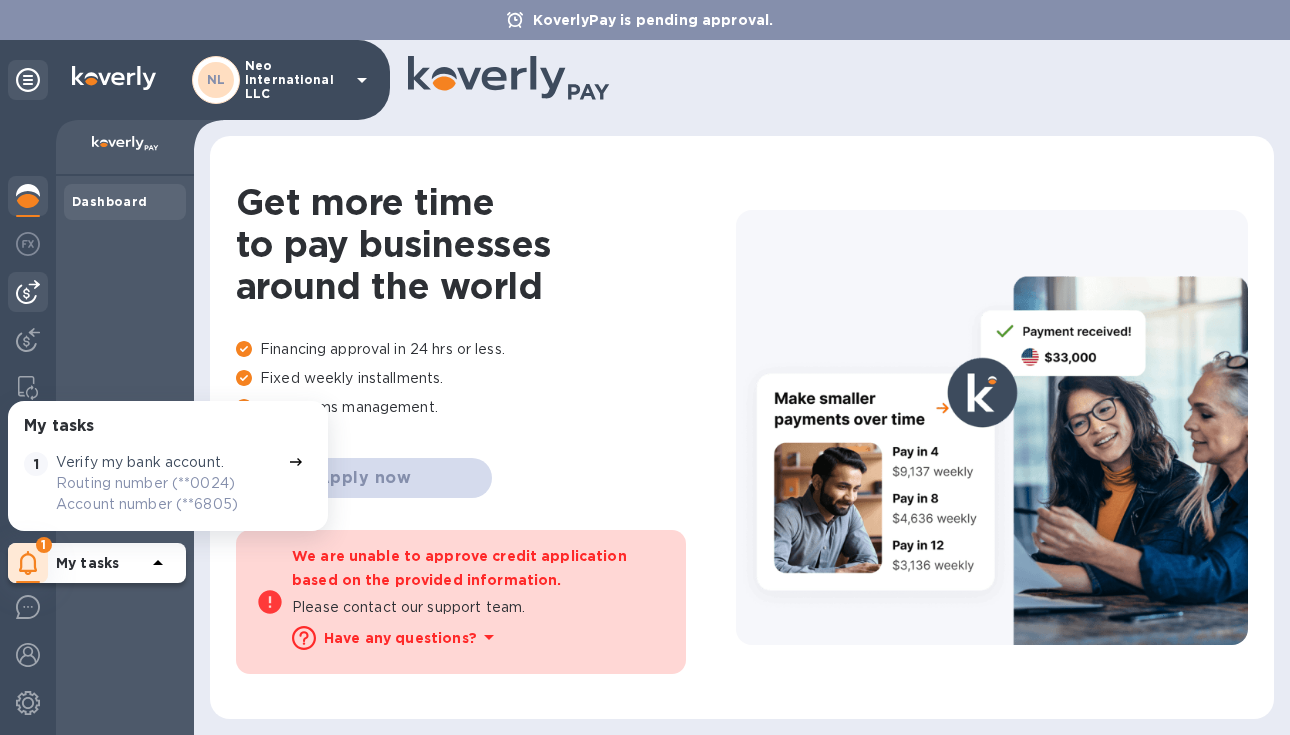 click at bounding box center [28, 292] 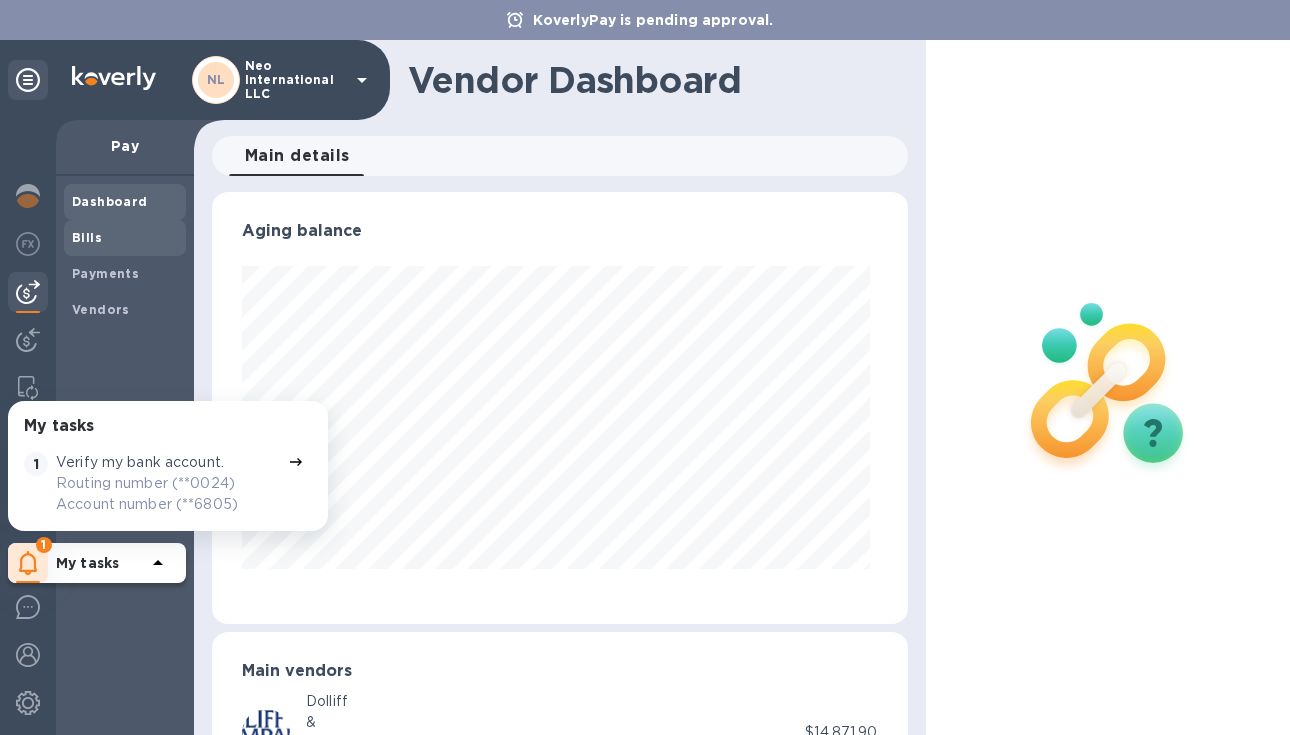 scroll, scrollTop: 999568, scrollLeft: 999312, axis: both 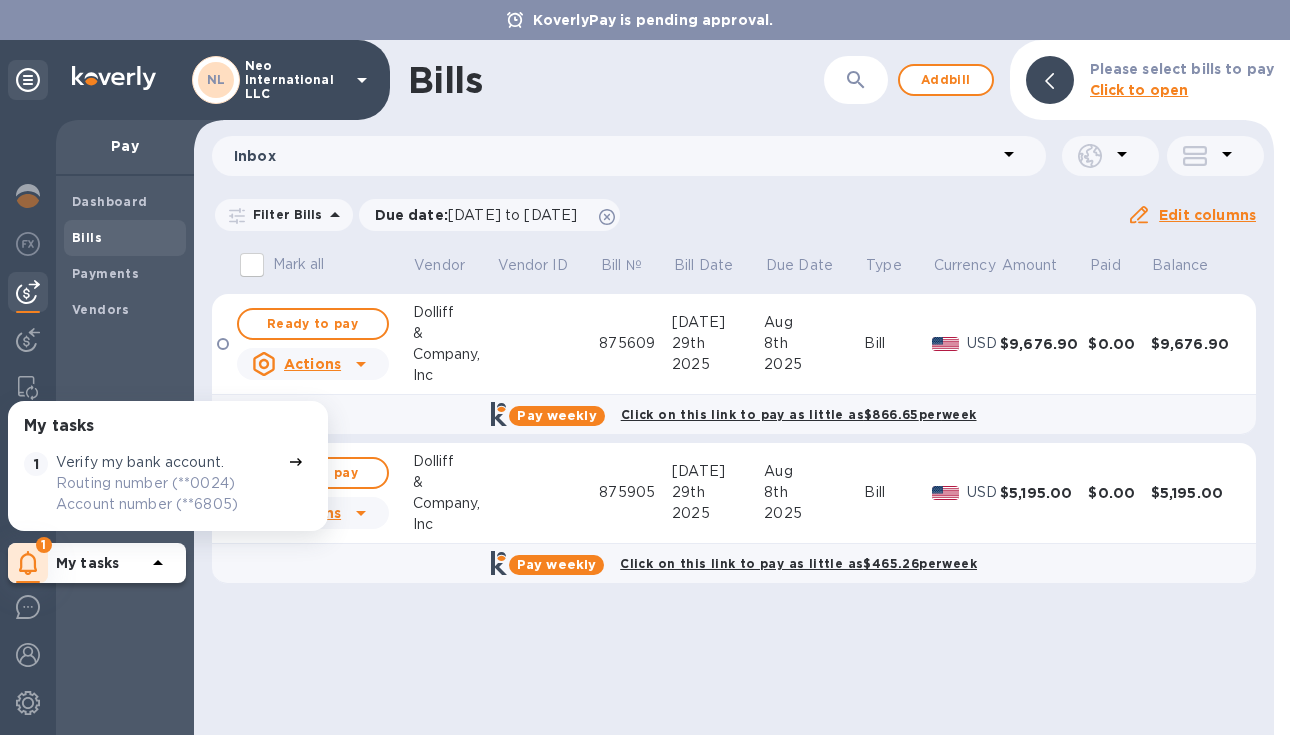 click on "My tasks" at bounding box center (113, 563) 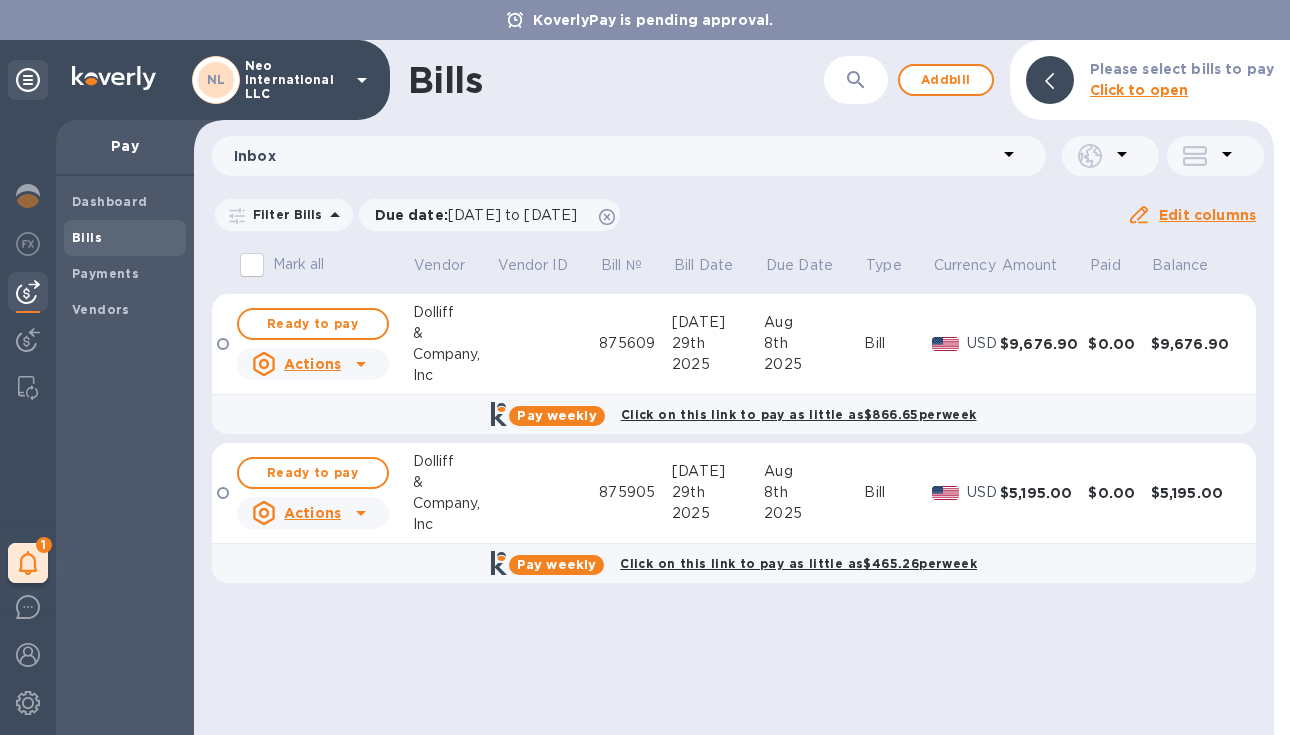 click 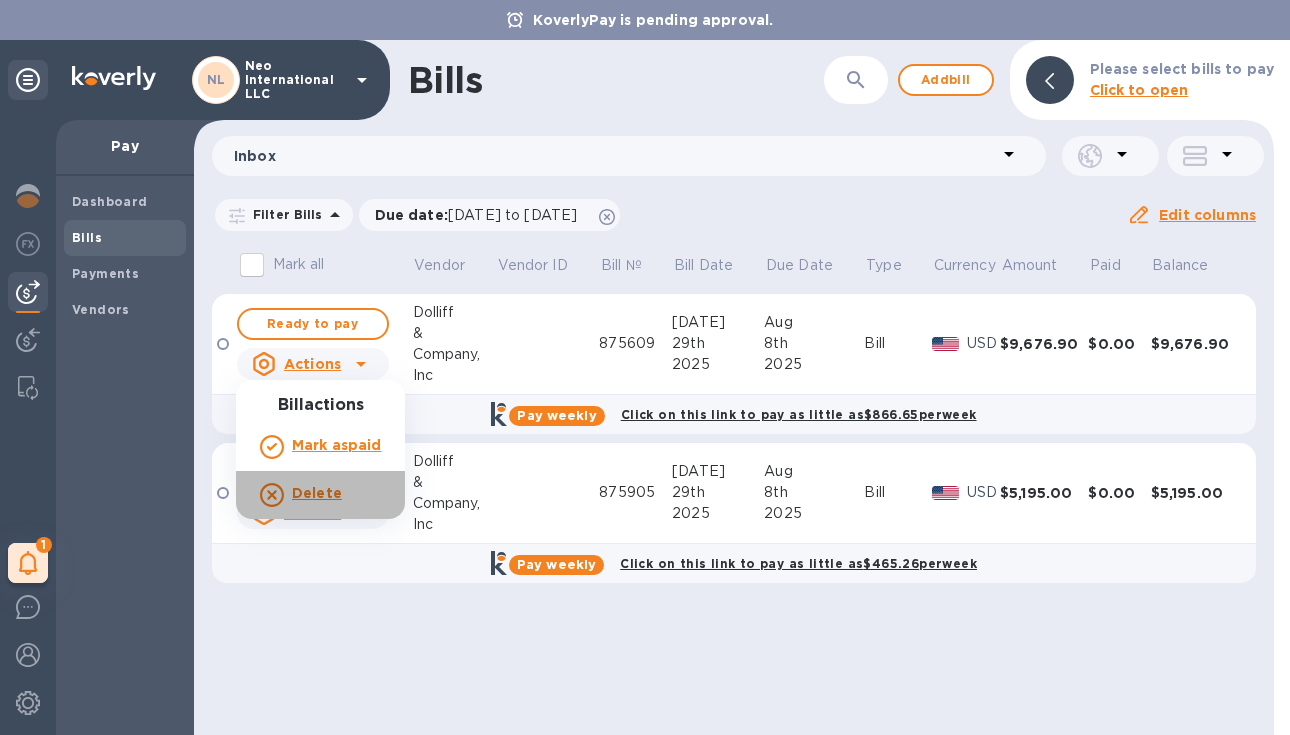 click on "Delete" at bounding box center (317, 493) 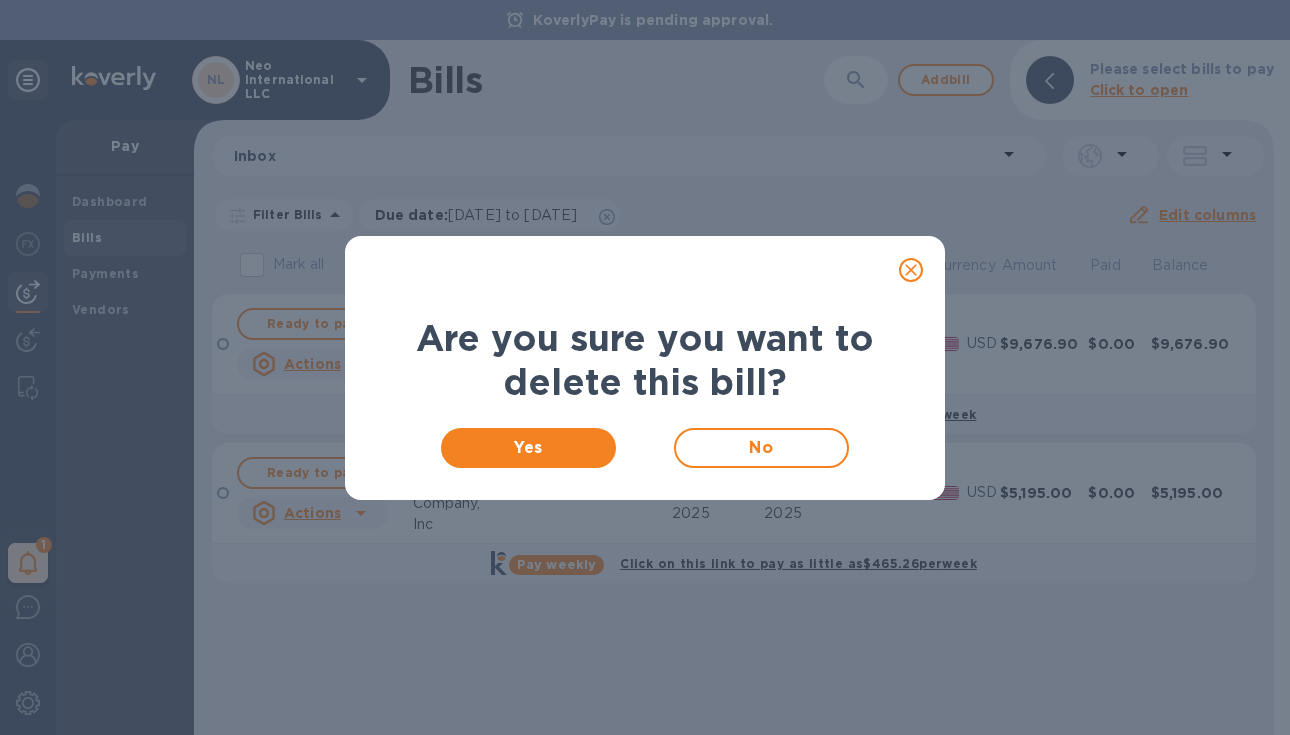 click 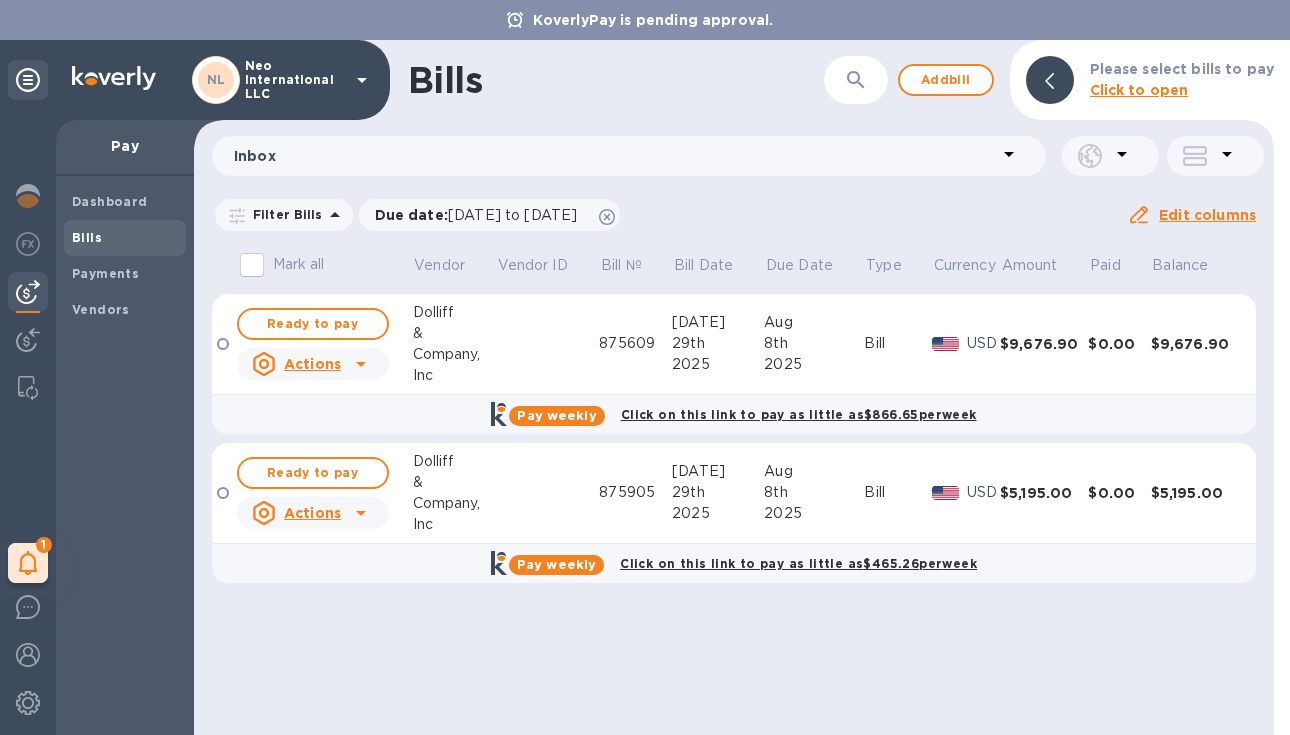 click on "&" at bounding box center (454, 333) 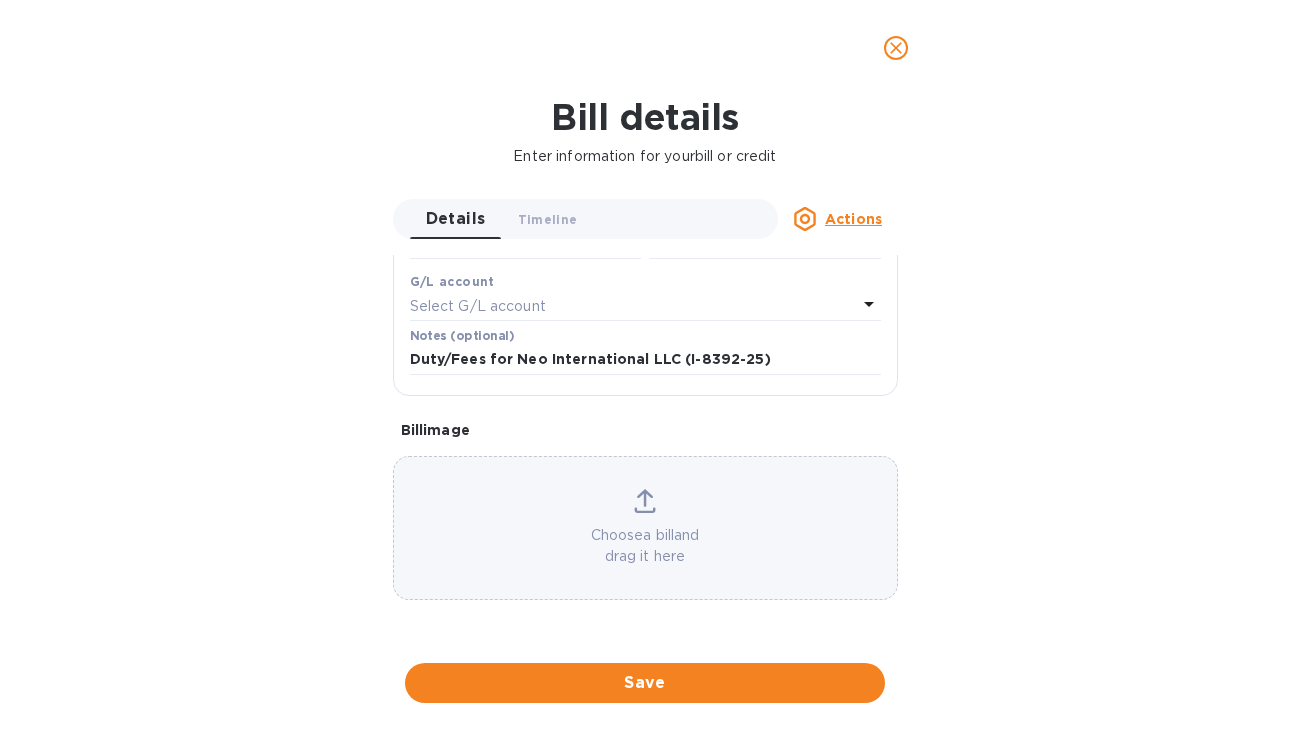 scroll, scrollTop: 1078, scrollLeft: 0, axis: vertical 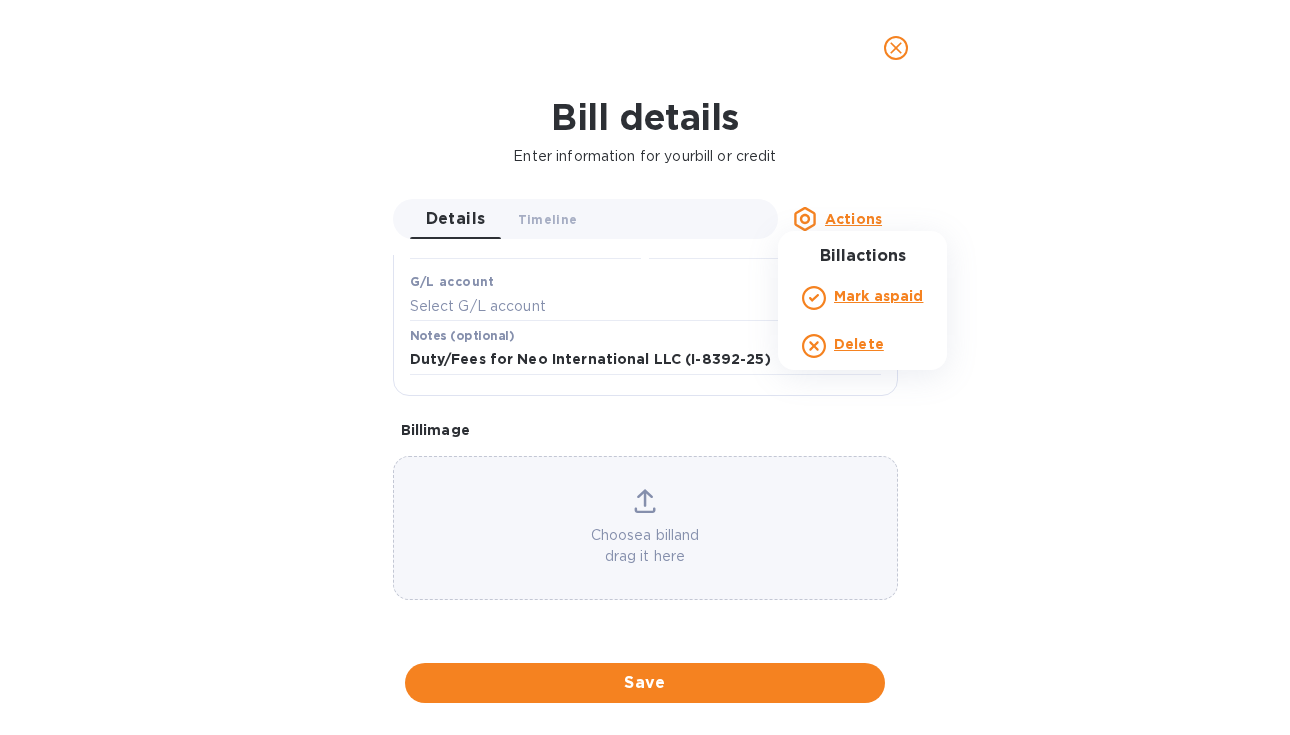 click at bounding box center (645, 367) 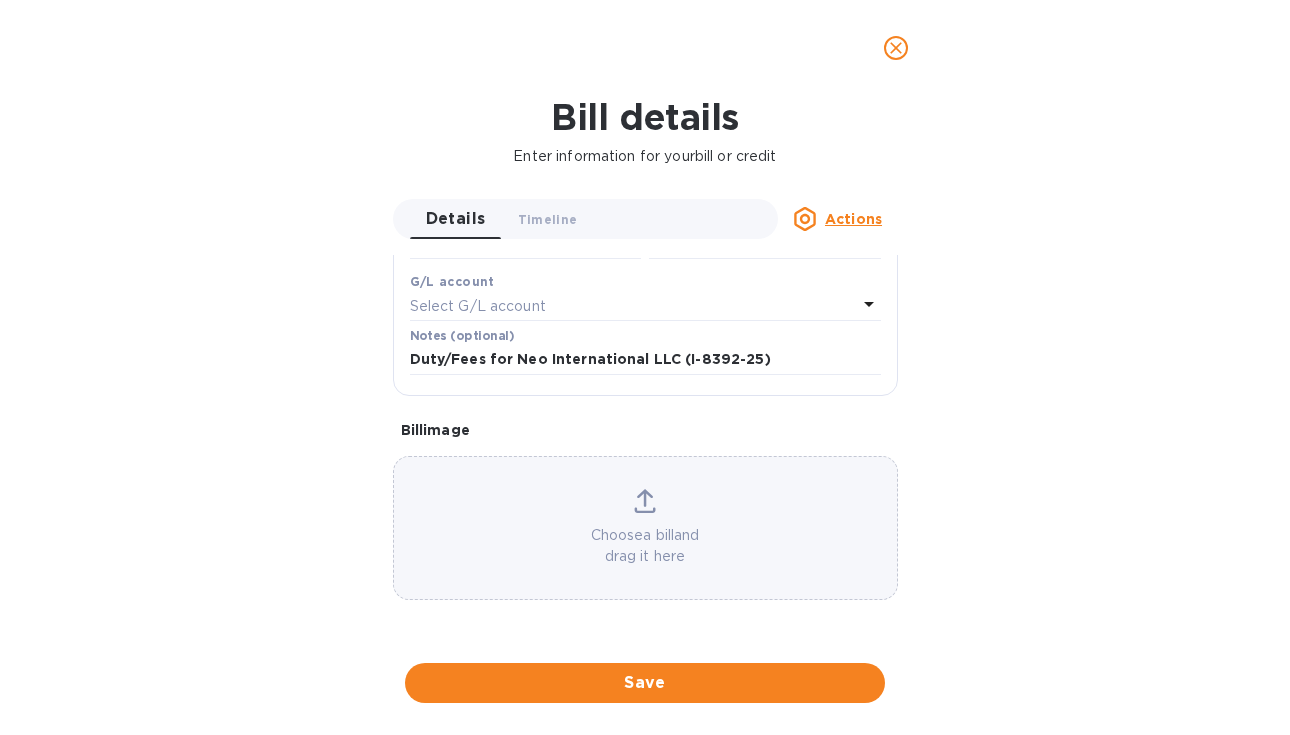 click 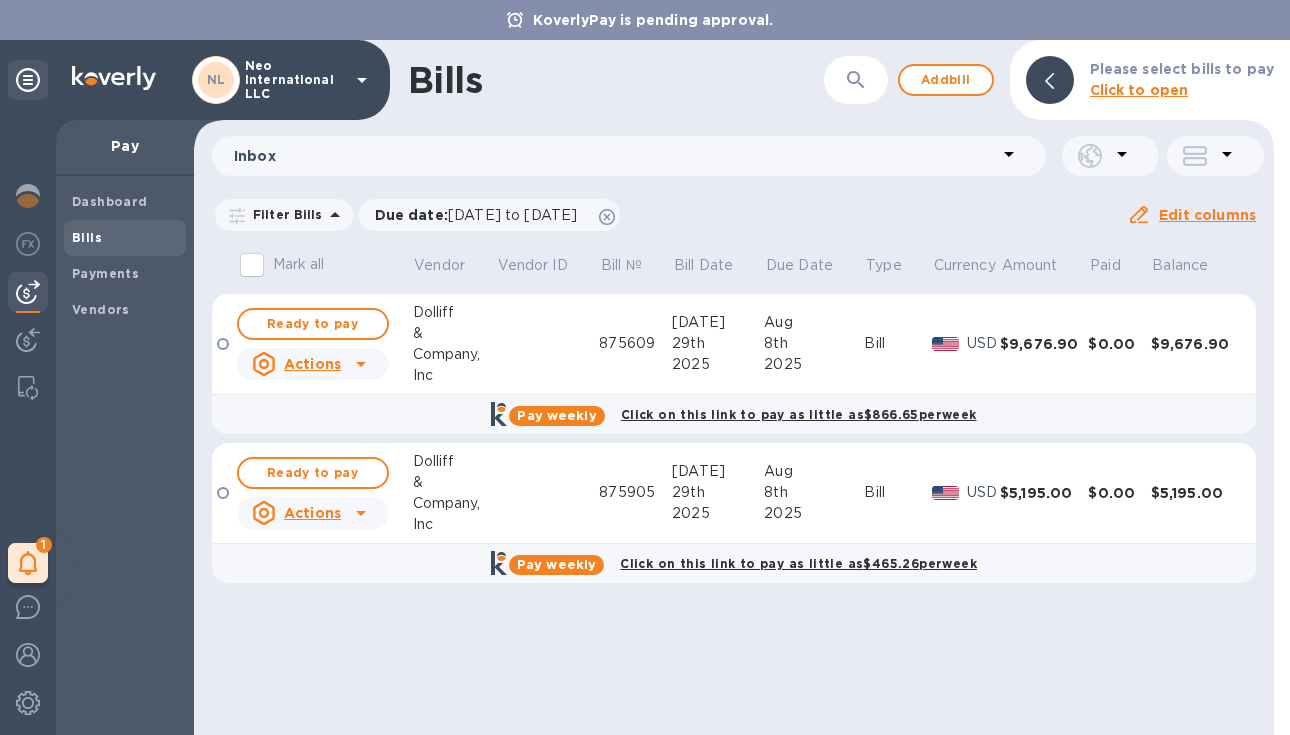 scroll, scrollTop: 430, scrollLeft: 0, axis: vertical 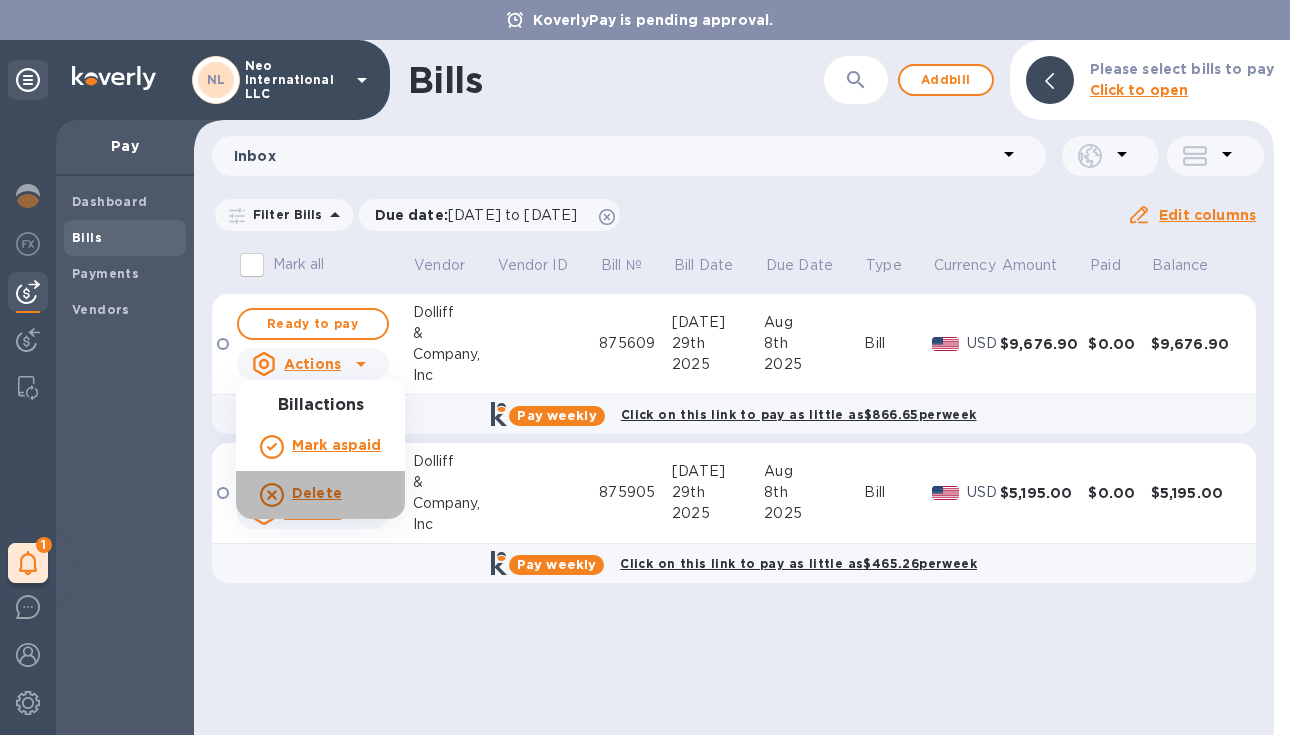 click on "Delete" at bounding box center [317, 493] 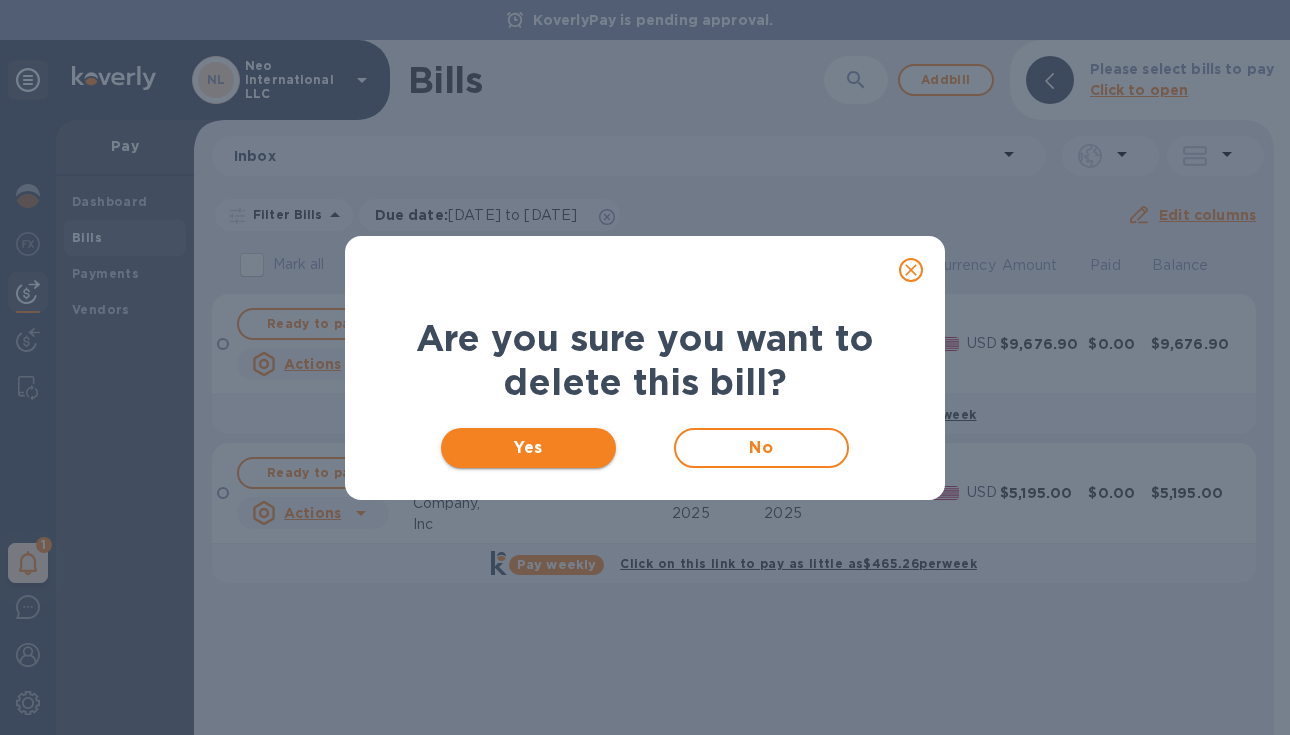 click on "Yes" at bounding box center (528, 448) 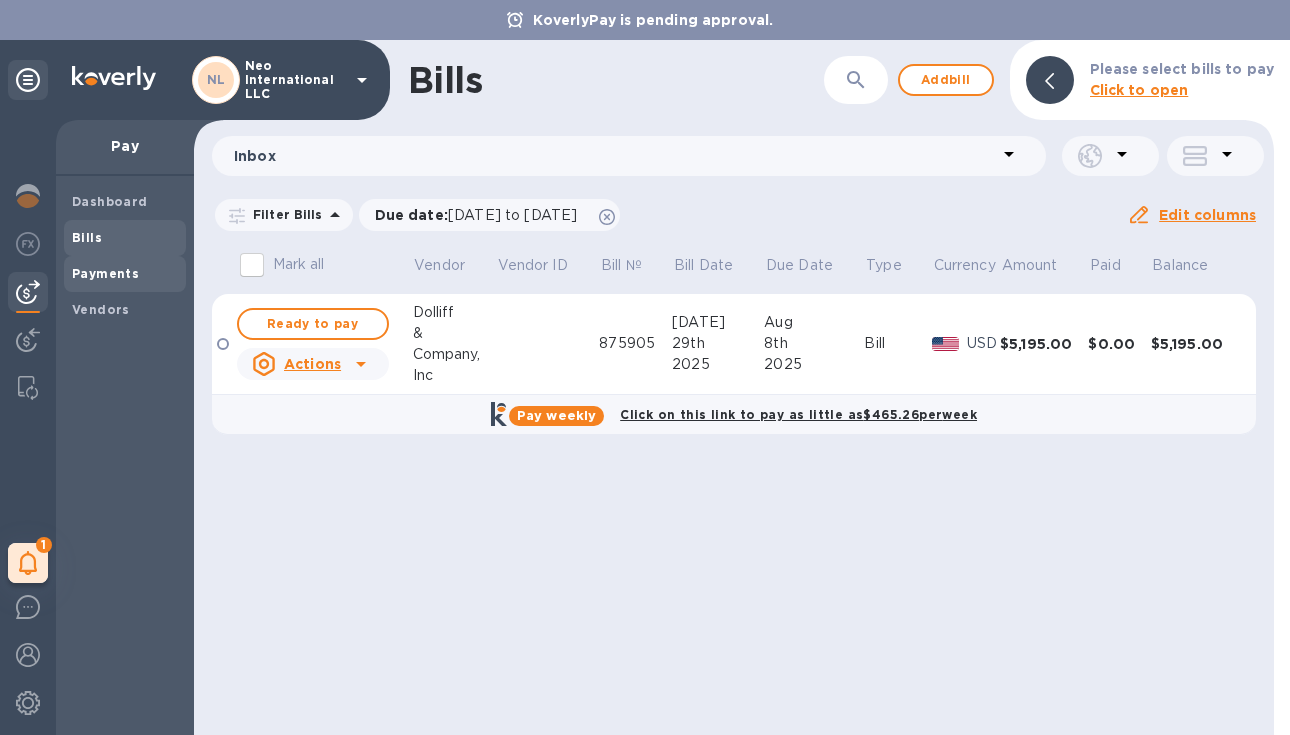 click on "Payments" at bounding box center [105, 273] 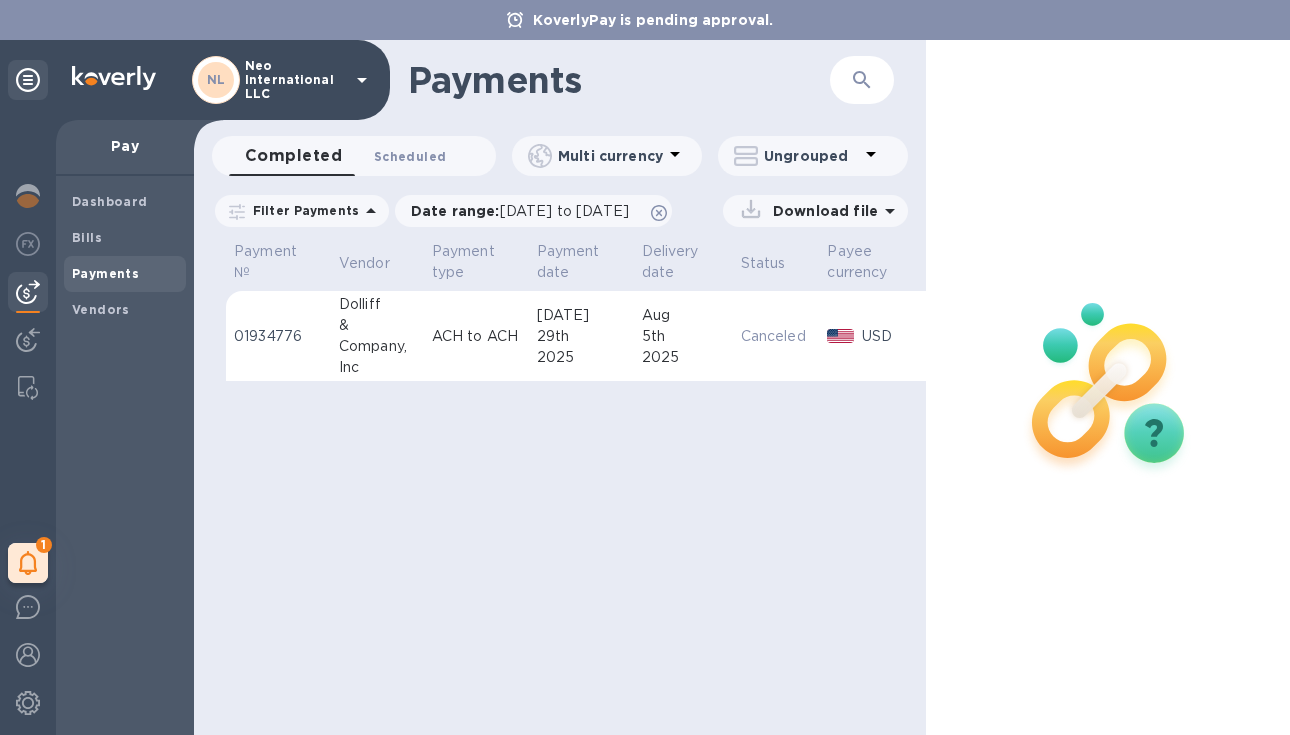 click on "Scheduled 0" at bounding box center [410, 156] 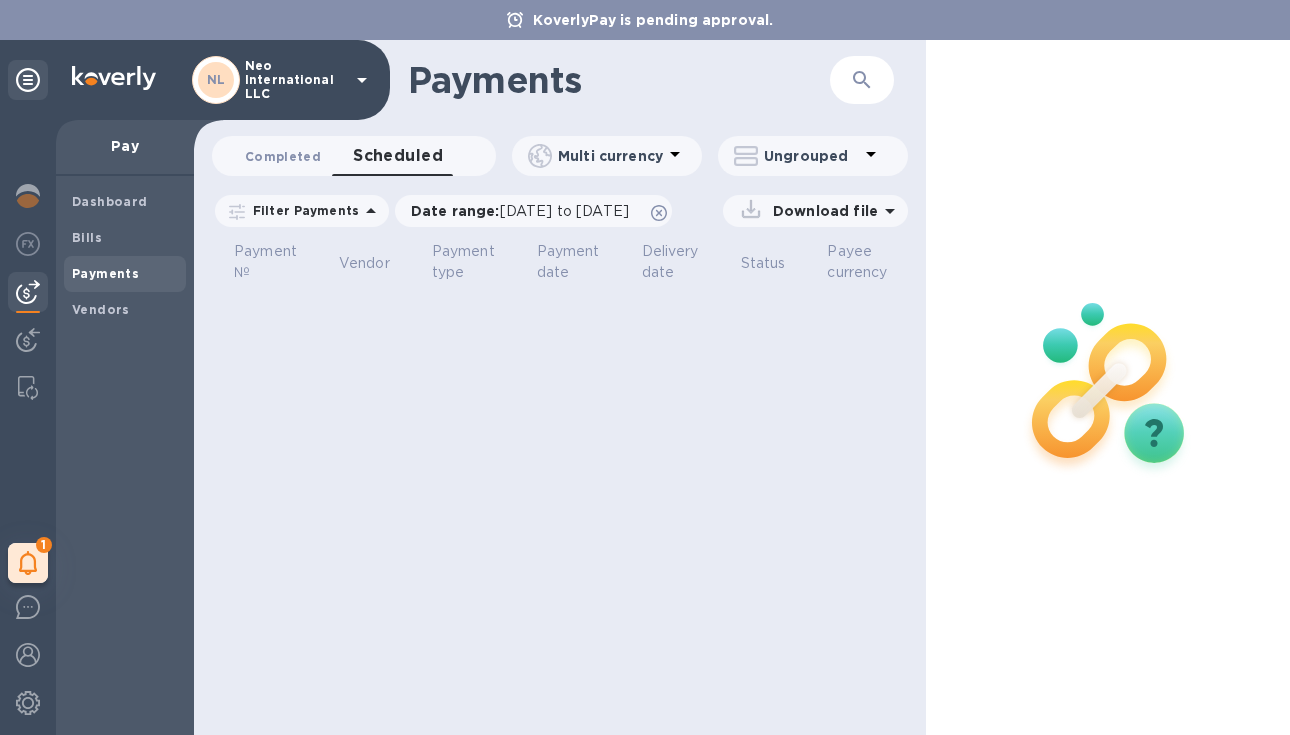 click on "Completed 0" at bounding box center [283, 156] 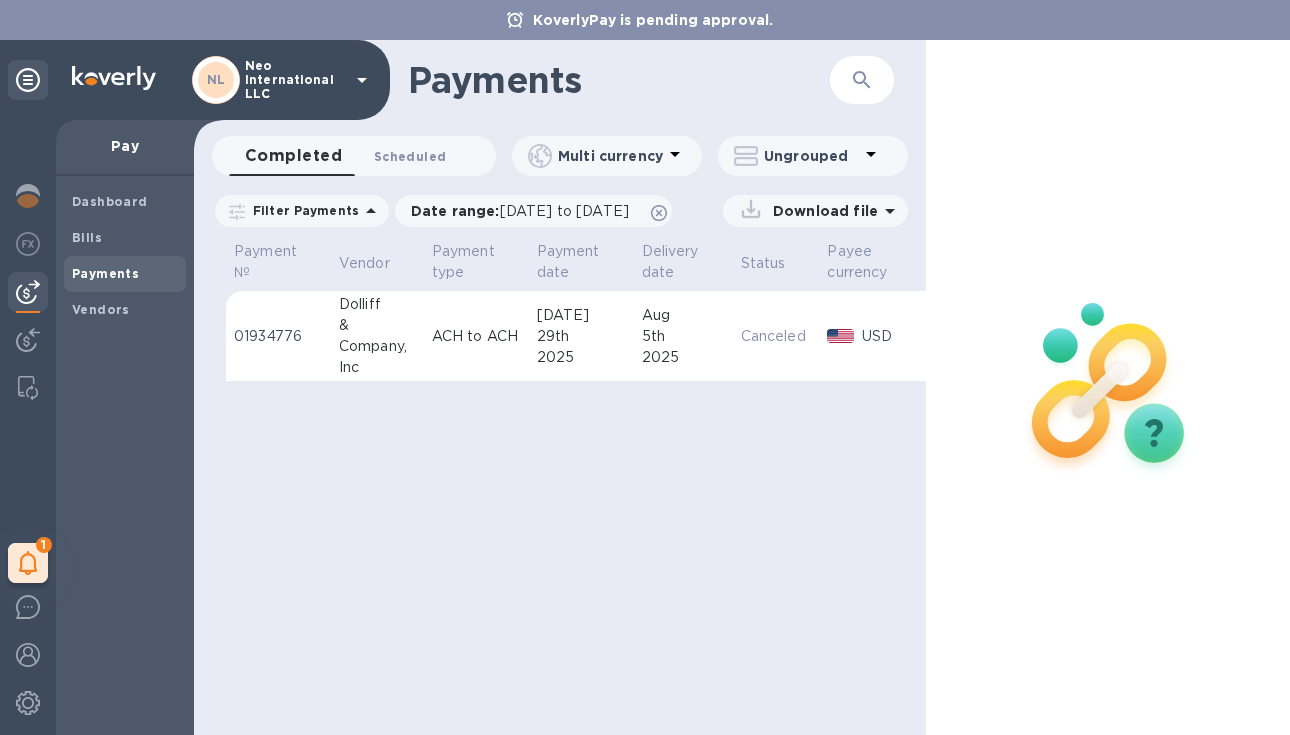 click on "Scheduled 0" at bounding box center (410, 156) 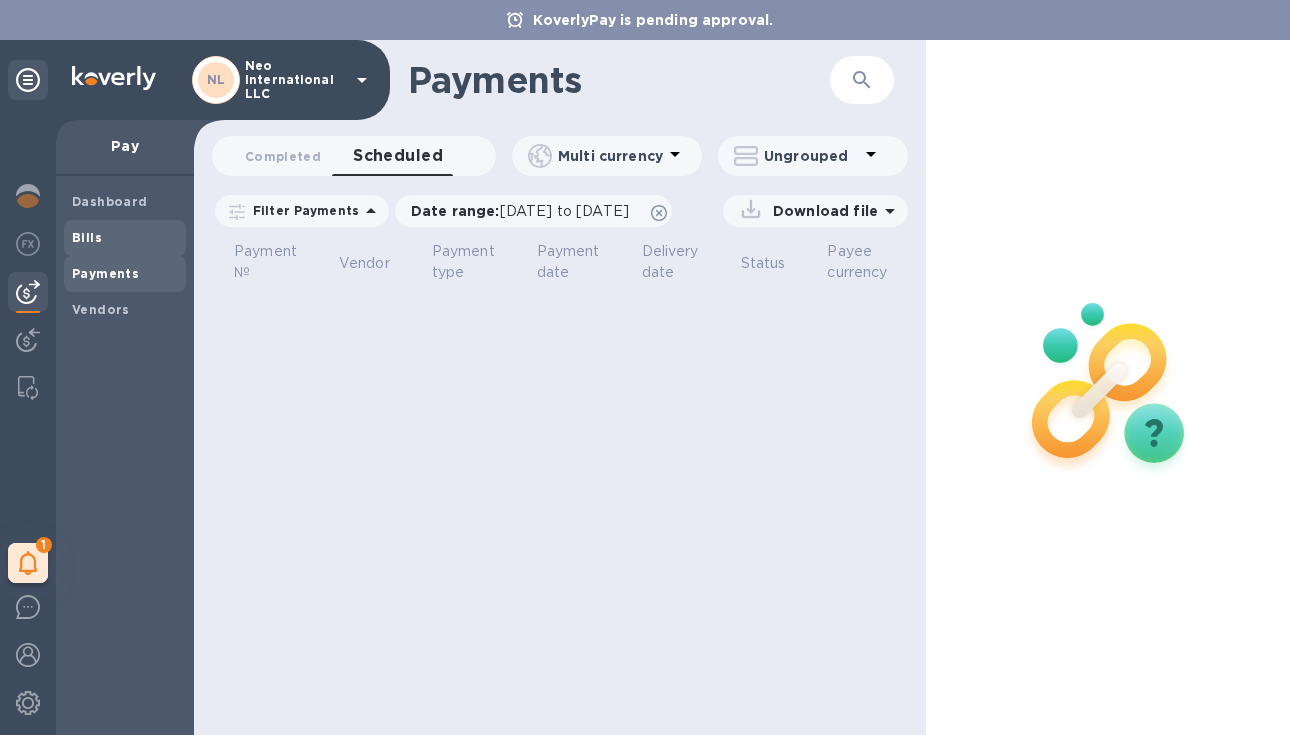 click on "Bills" at bounding box center (125, 238) 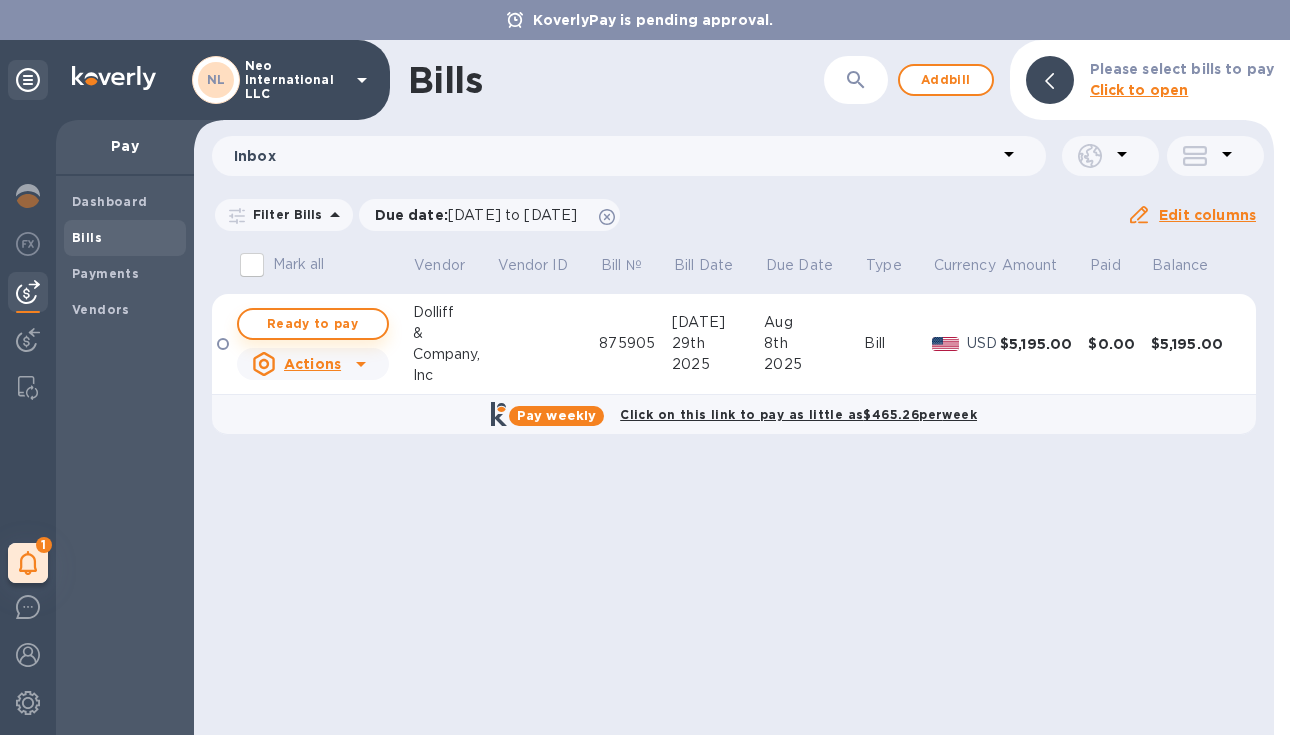 click on "Ready to pay" at bounding box center [313, 324] 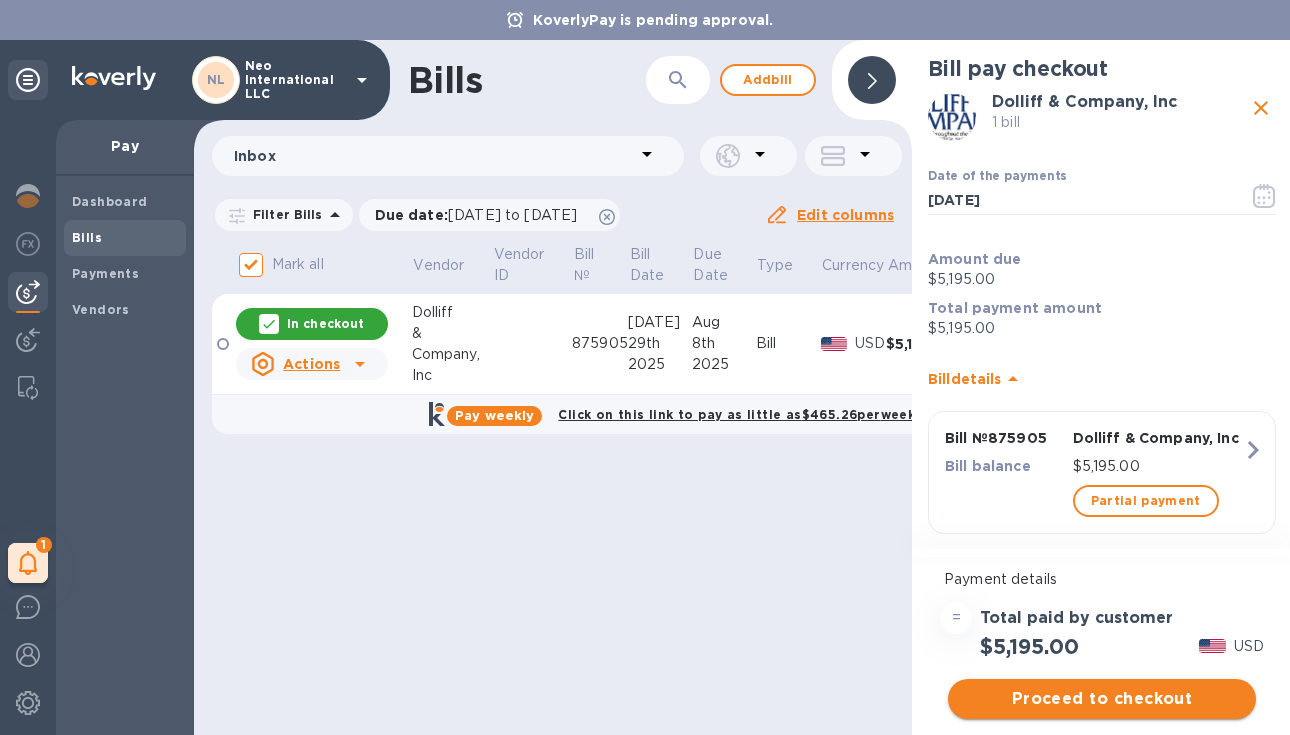click on "Proceed to checkout" at bounding box center (1102, 699) 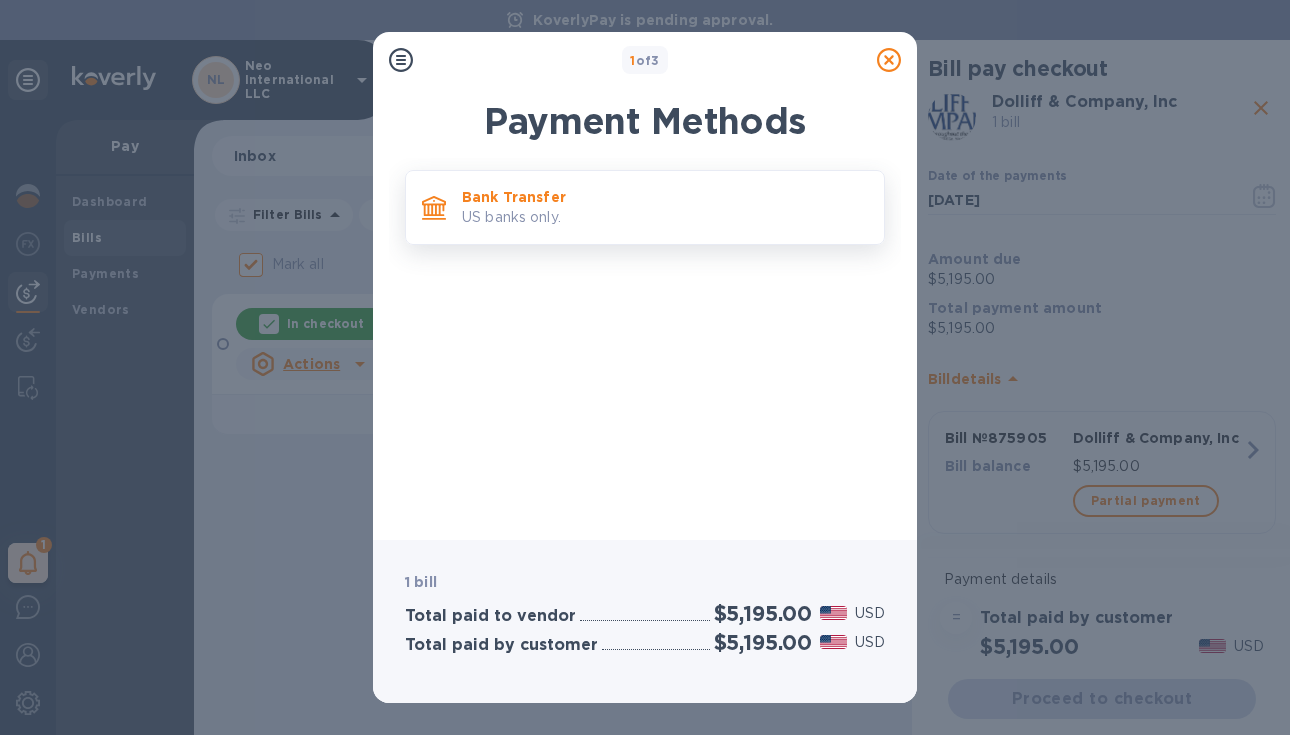 click on "US banks only." at bounding box center (665, 217) 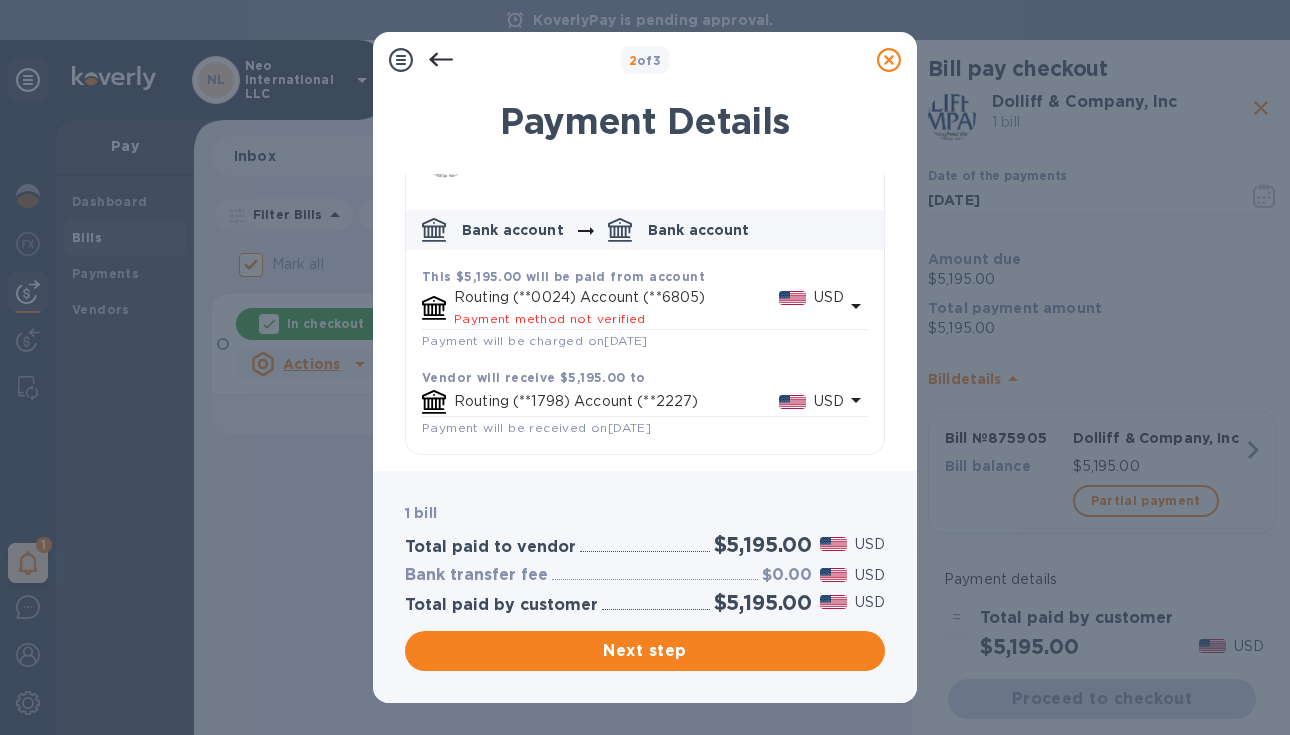 scroll, scrollTop: 0, scrollLeft: 0, axis: both 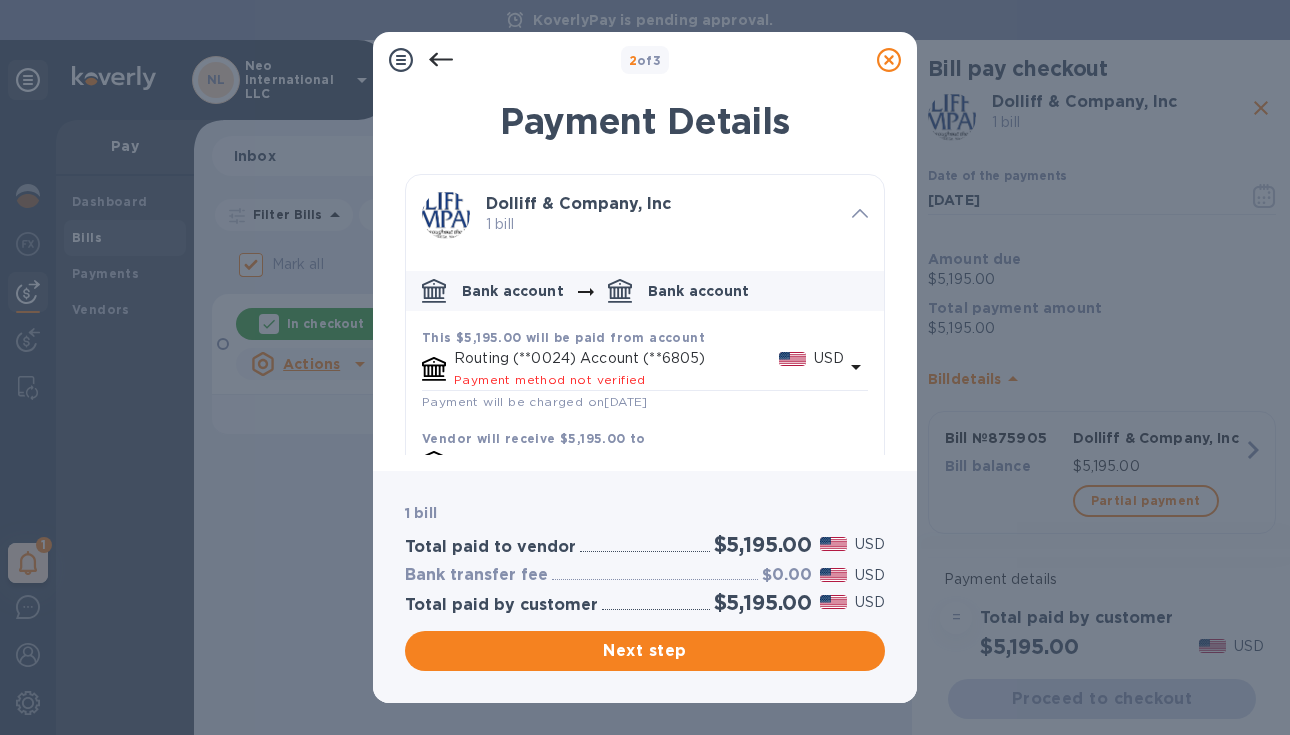 click 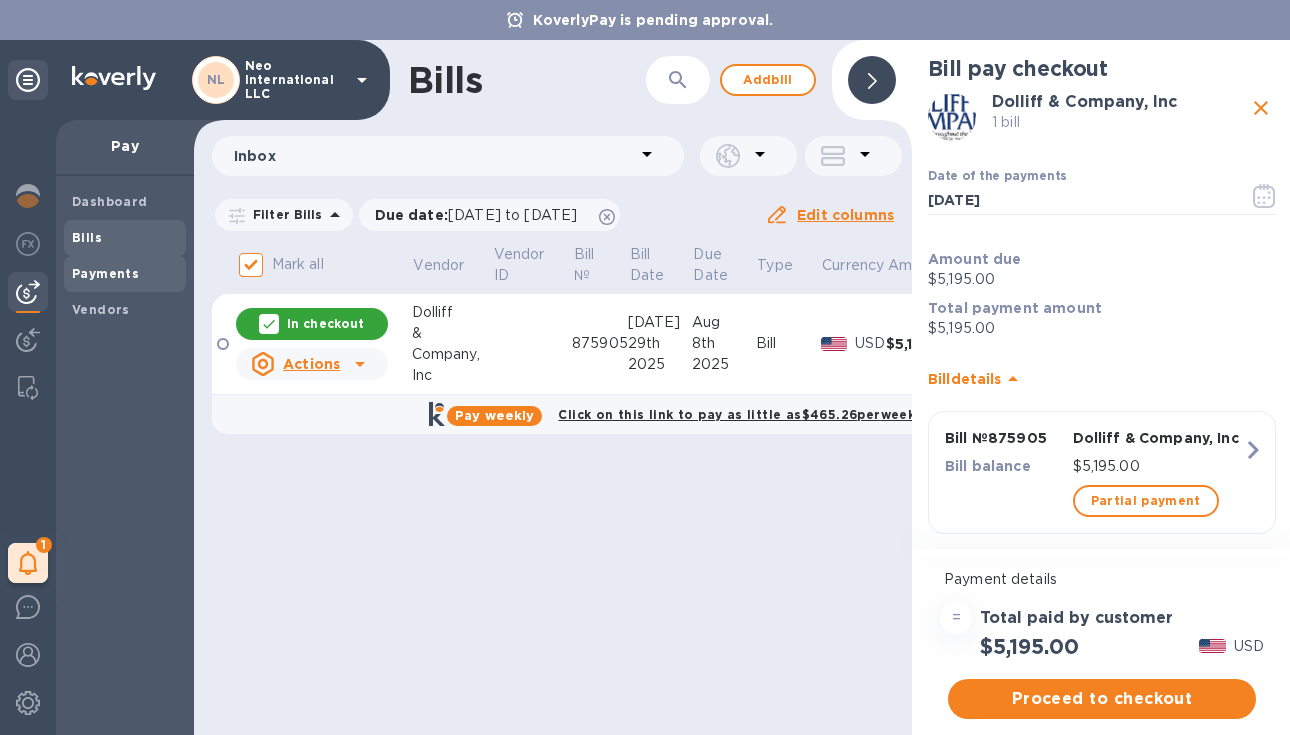 click on "Payments" at bounding box center (125, 274) 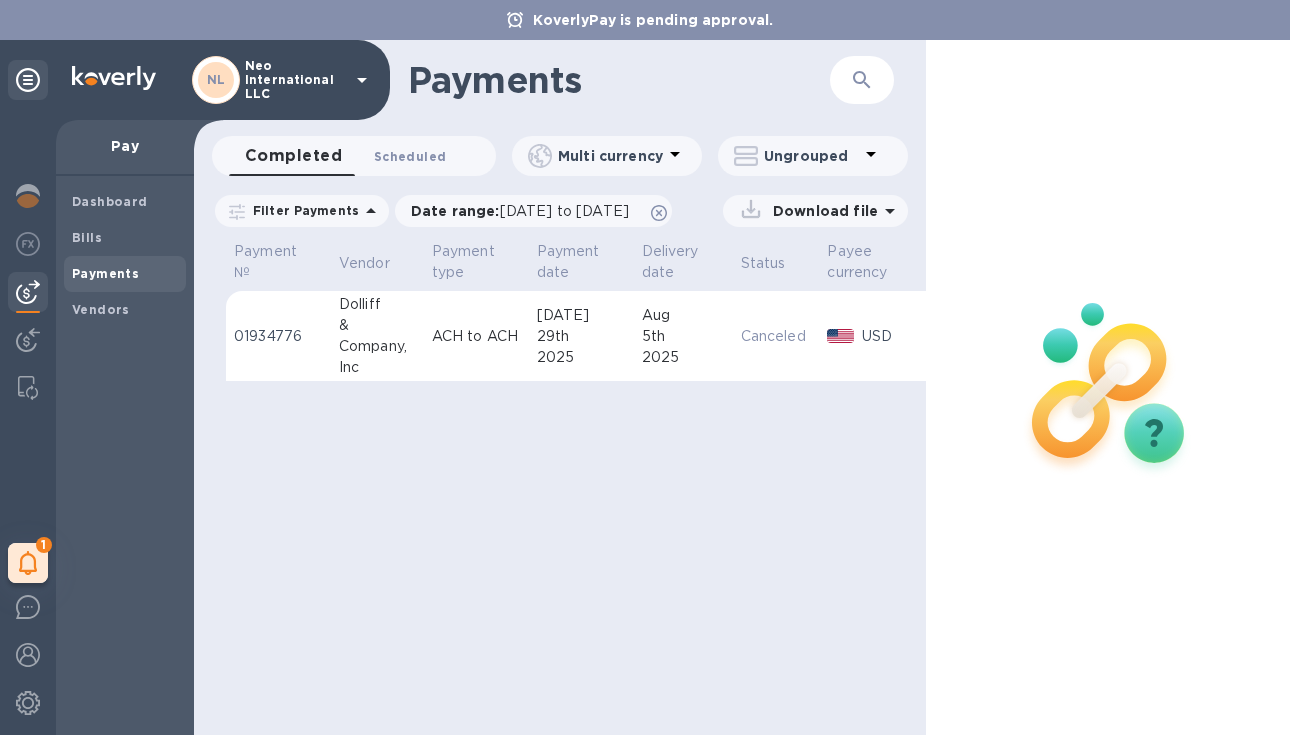 click on "Scheduled 0" at bounding box center [410, 156] 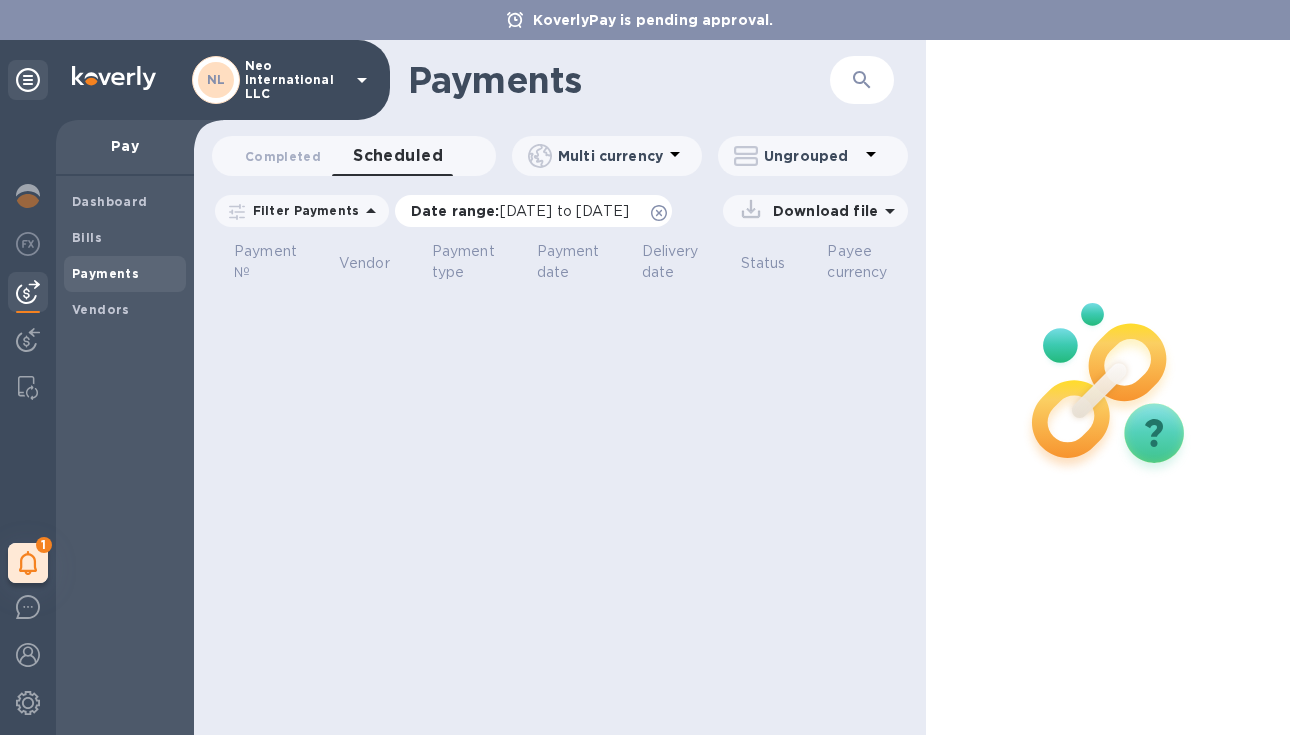 click 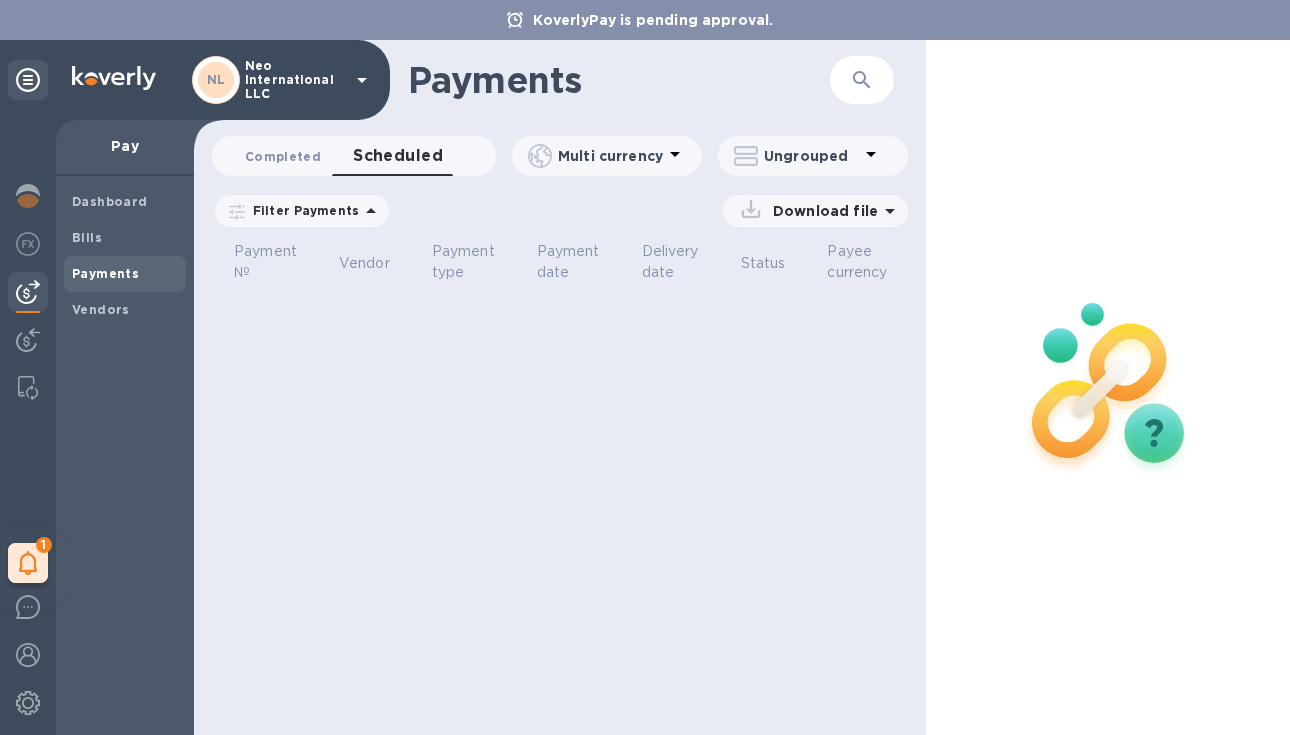 click on "Completed 0" at bounding box center (283, 156) 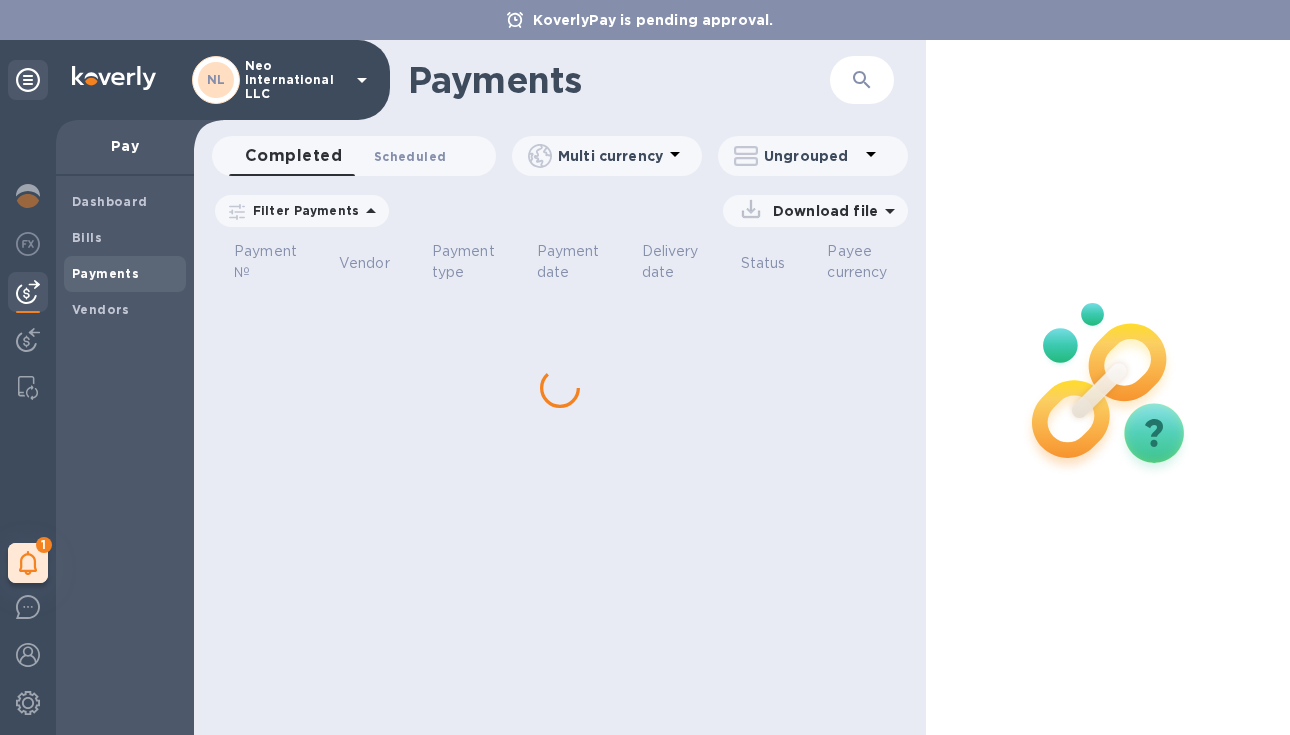 click on "Scheduled 0" at bounding box center [410, 156] 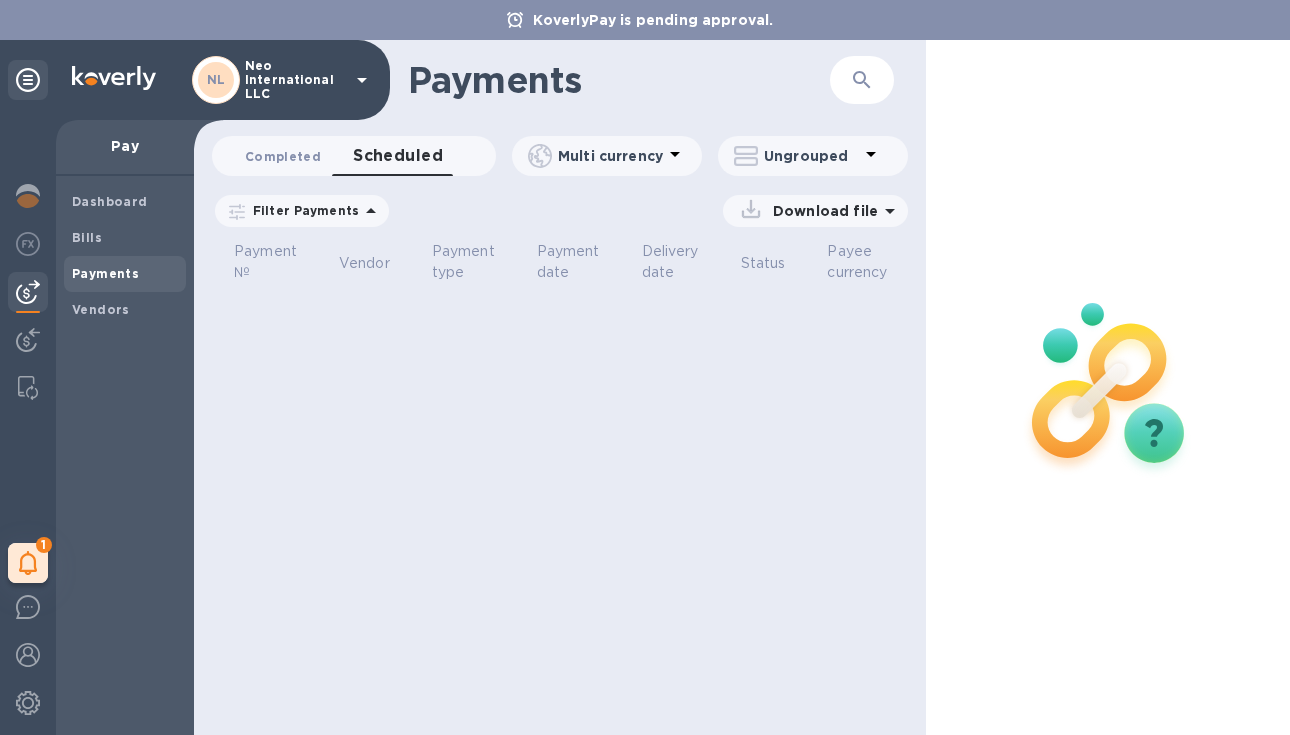 click on "Completed 0" at bounding box center (283, 156) 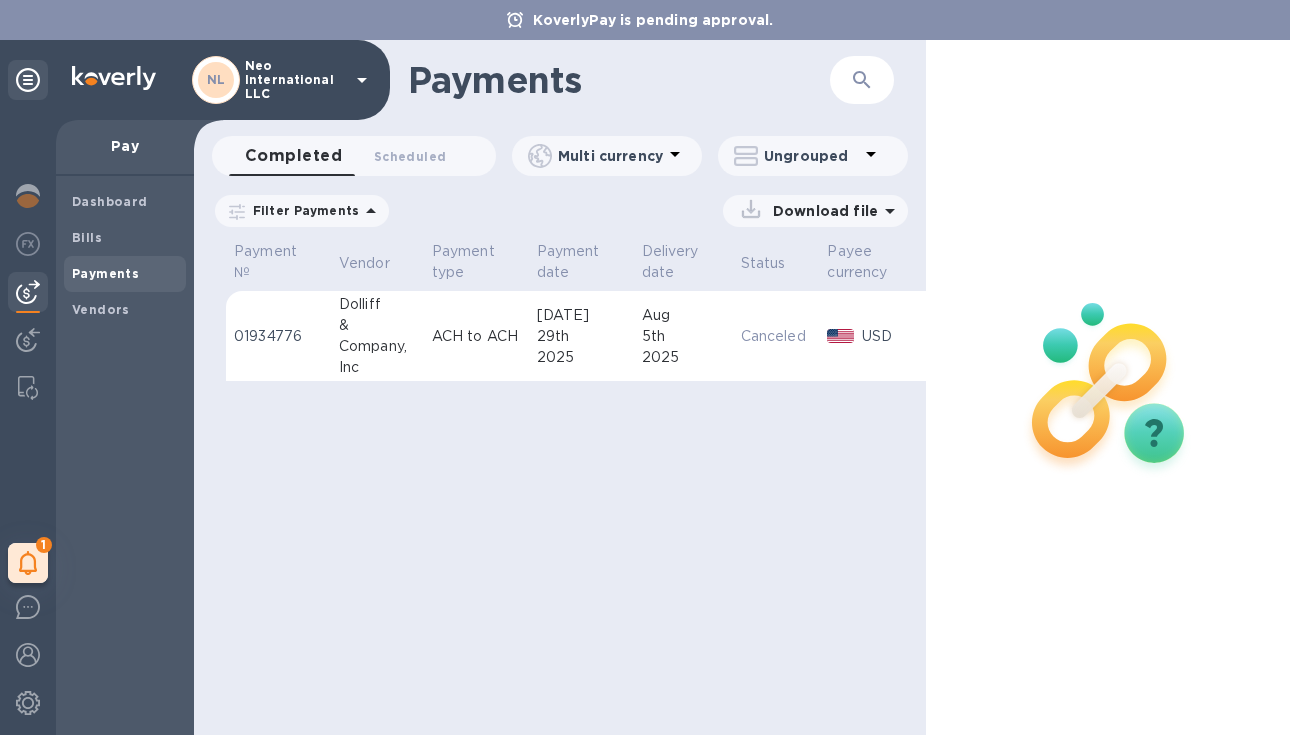 click on "Canceled" at bounding box center (776, 336) 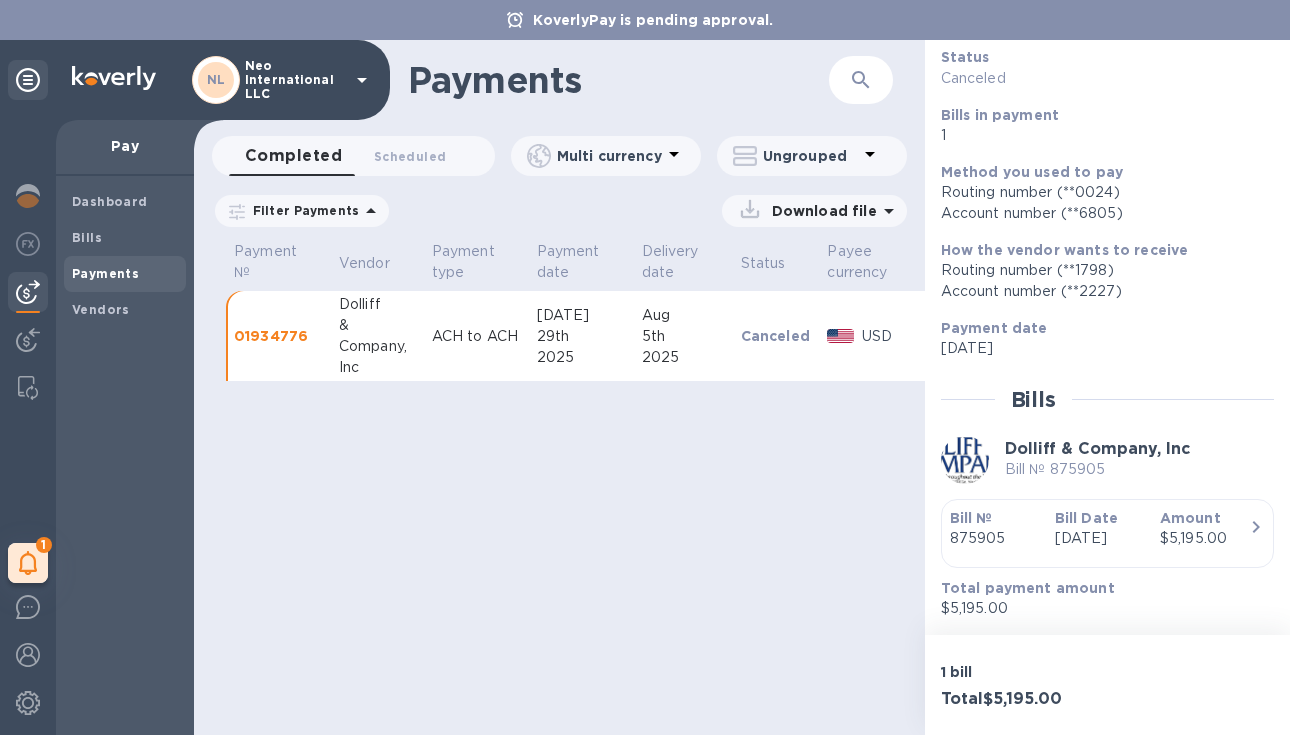 scroll, scrollTop: 158, scrollLeft: 0, axis: vertical 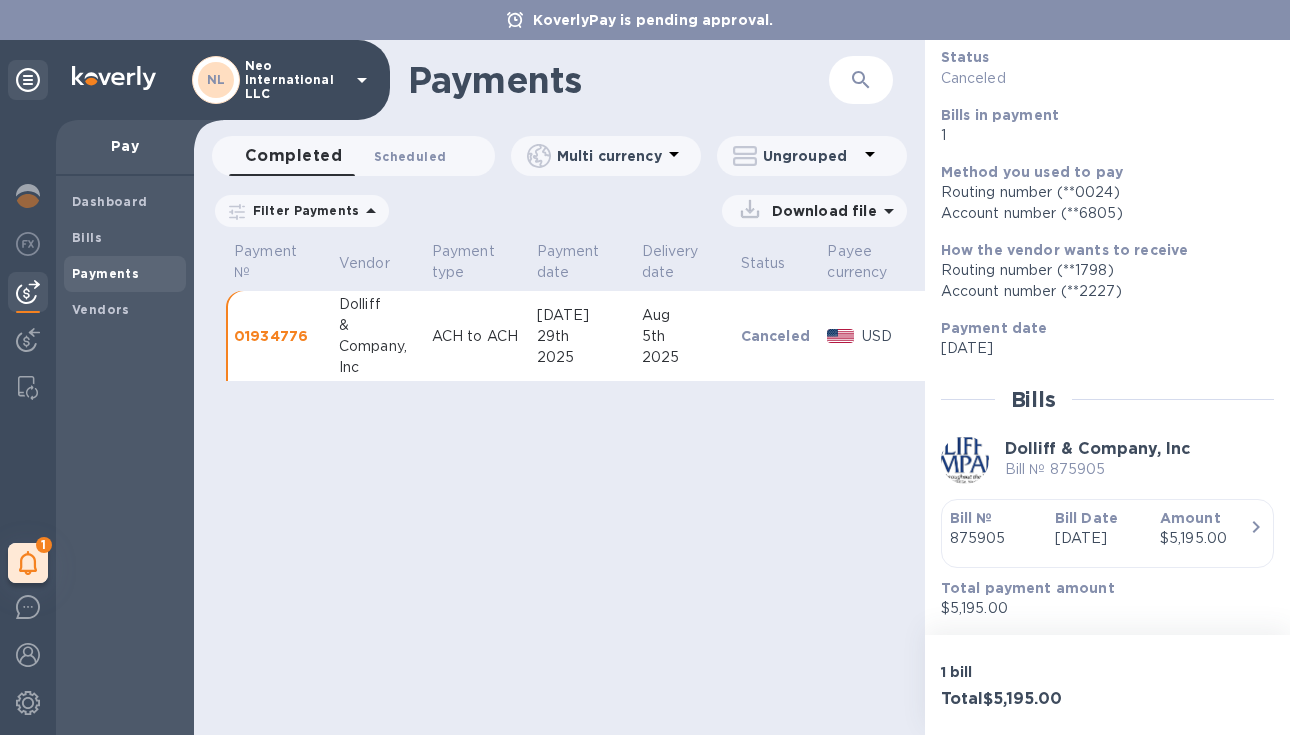 click on "Scheduled 0" at bounding box center (410, 156) 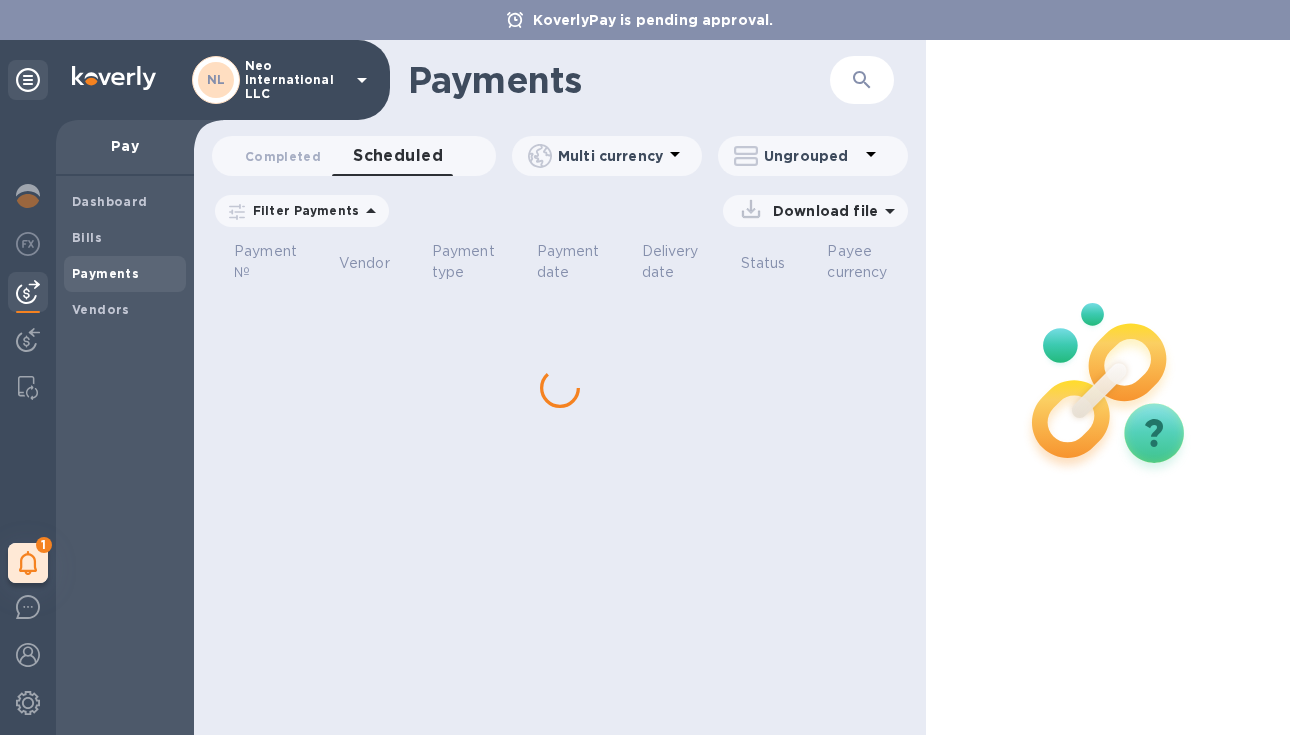 scroll, scrollTop: 0, scrollLeft: 0, axis: both 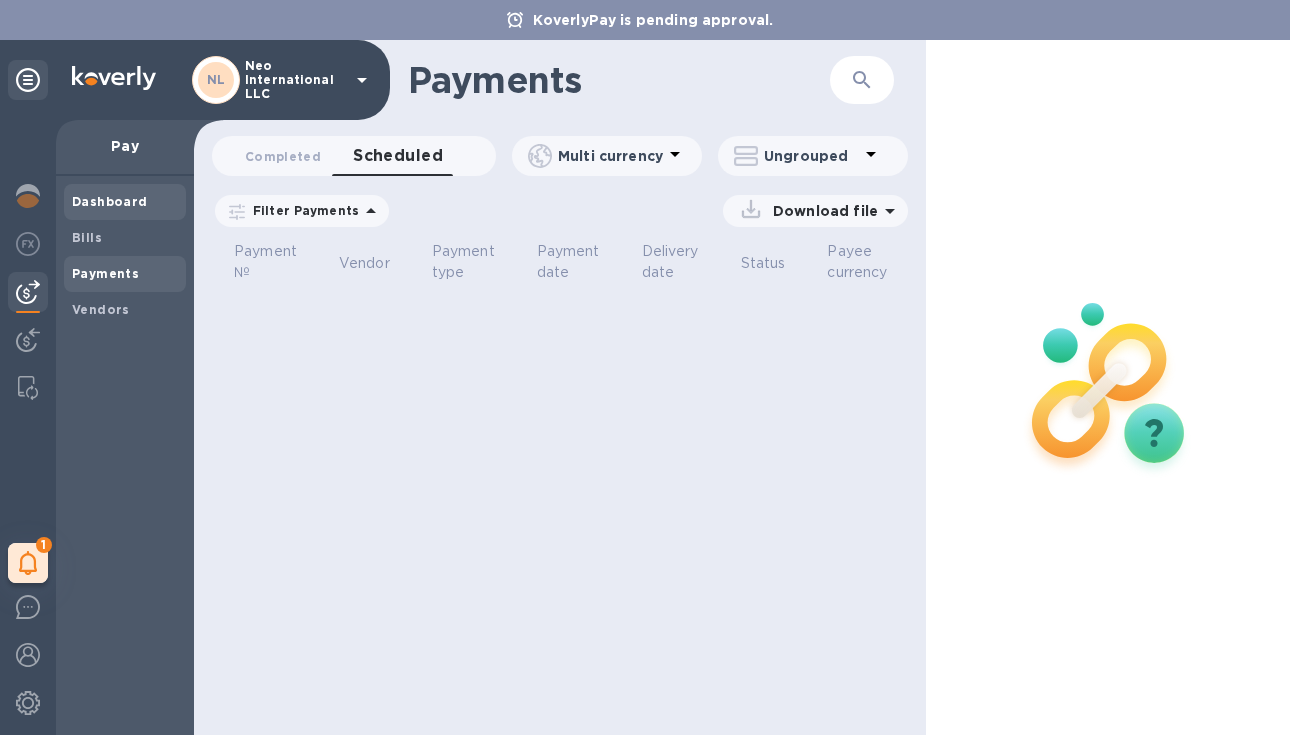 click on "Dashboard" at bounding box center [110, 201] 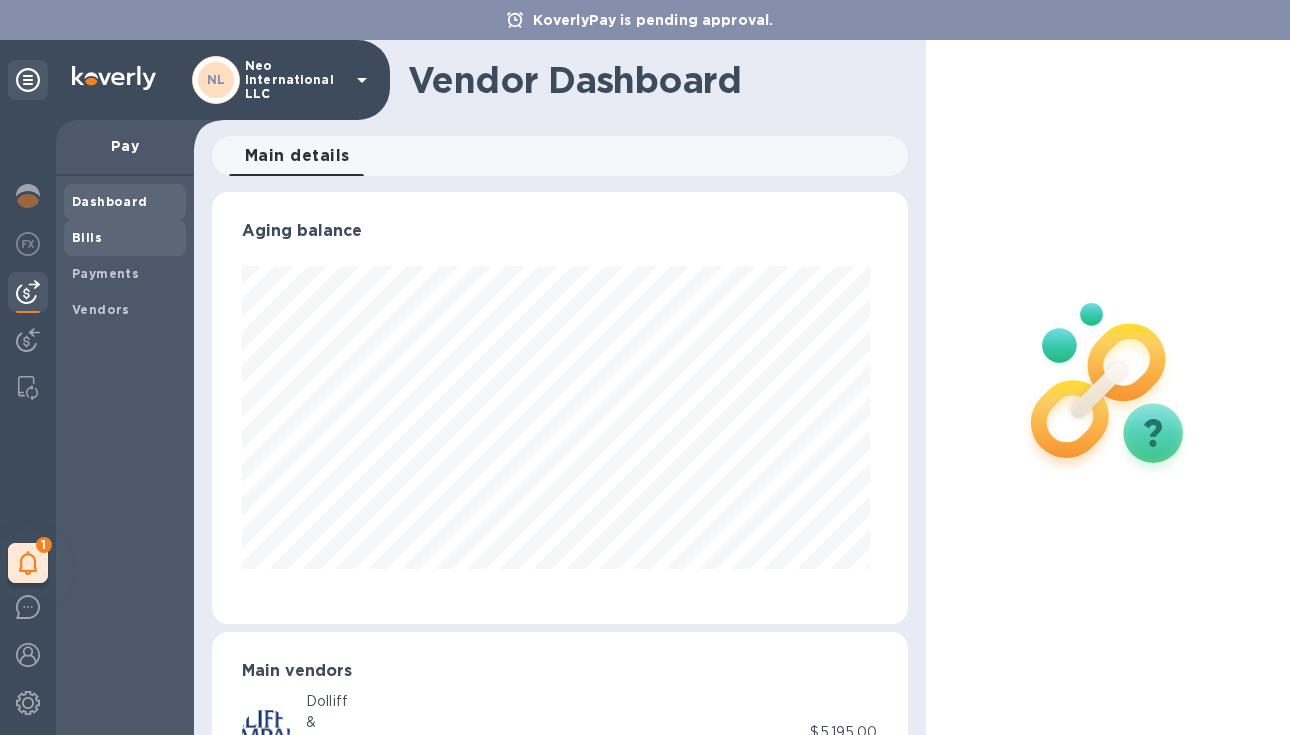 scroll, scrollTop: 999568, scrollLeft: 999312, axis: both 